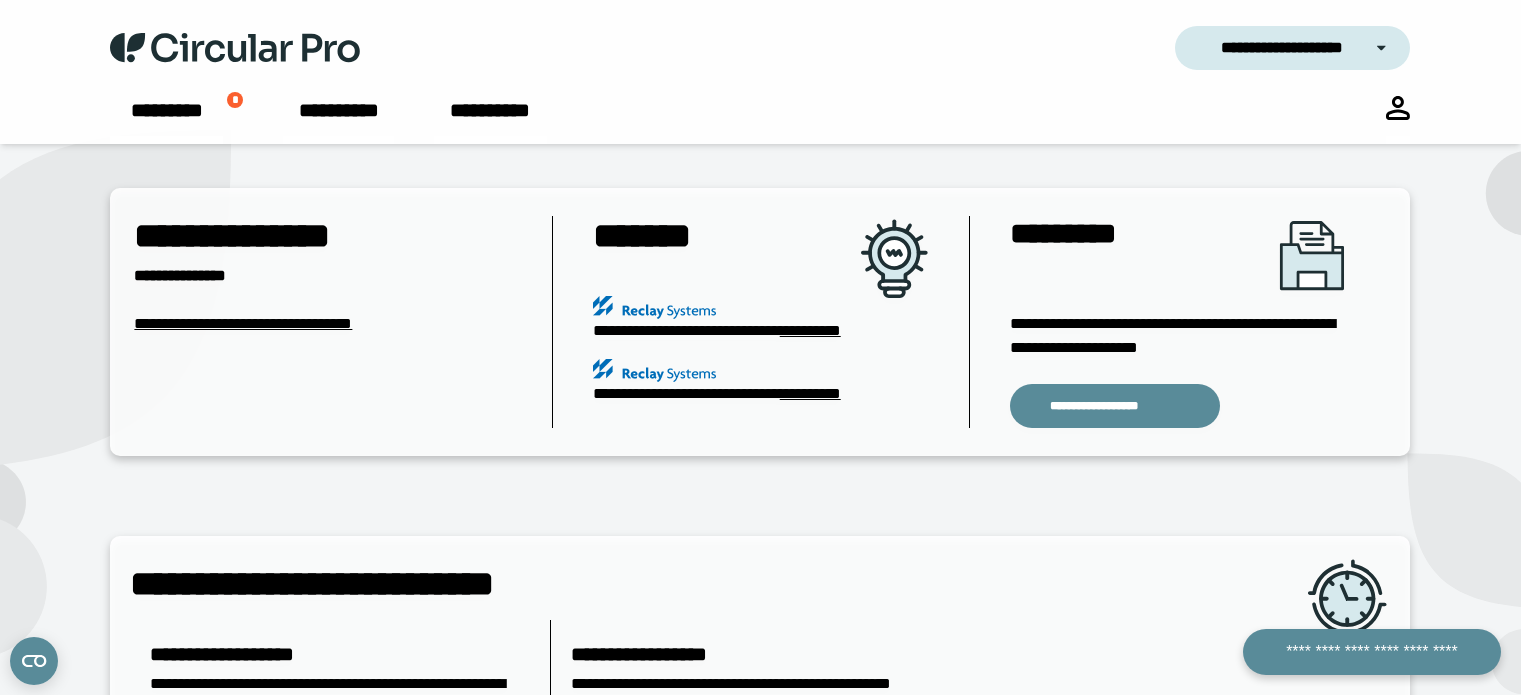 scroll, scrollTop: 0, scrollLeft: 0, axis: both 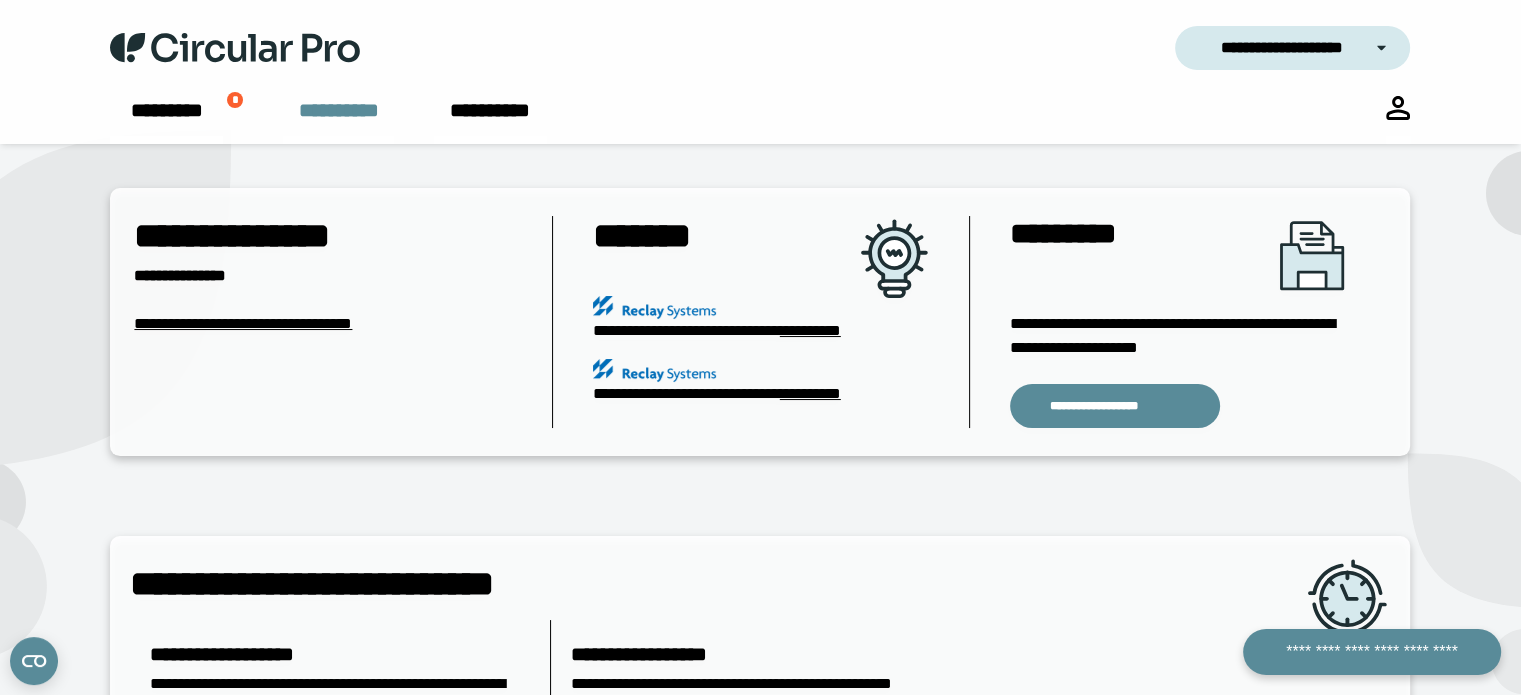 click on "**********" at bounding box center [338, 120] 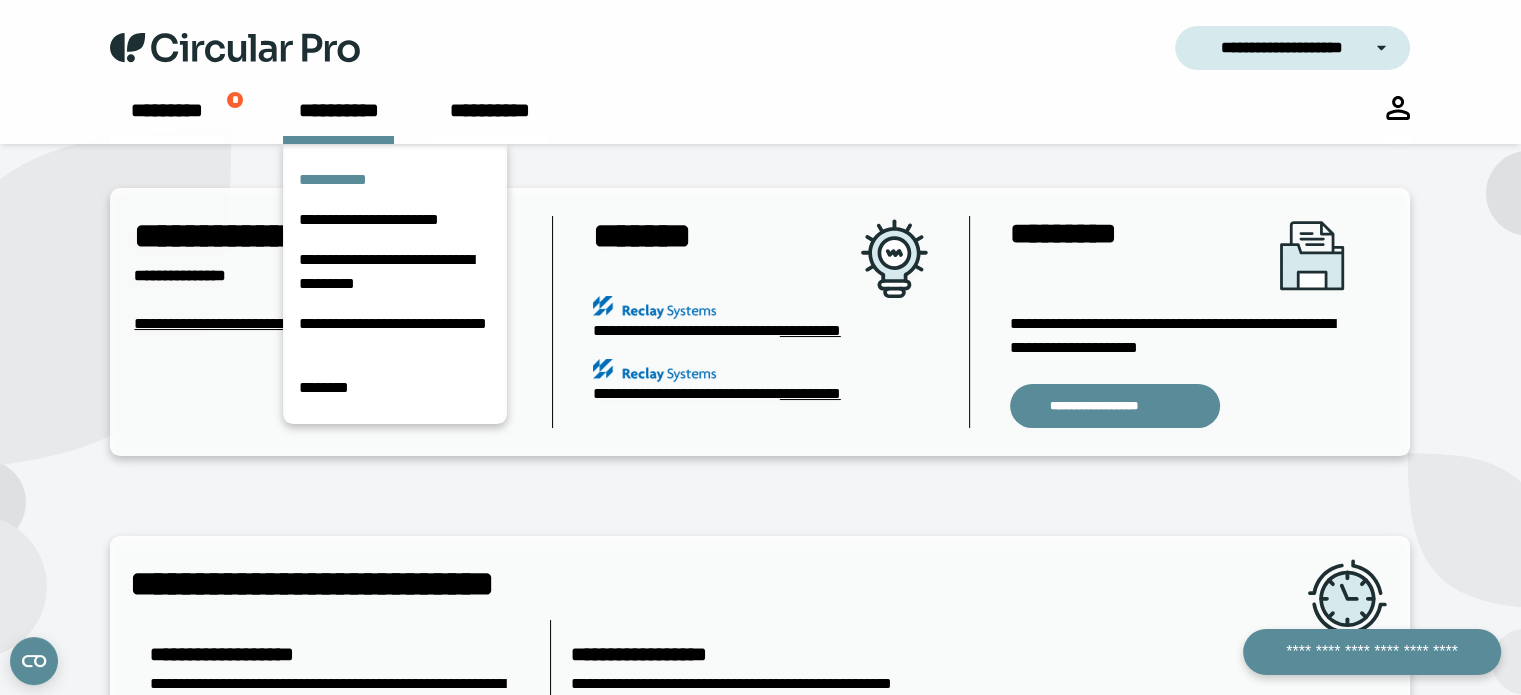 click on "**********" at bounding box center (395, 180) 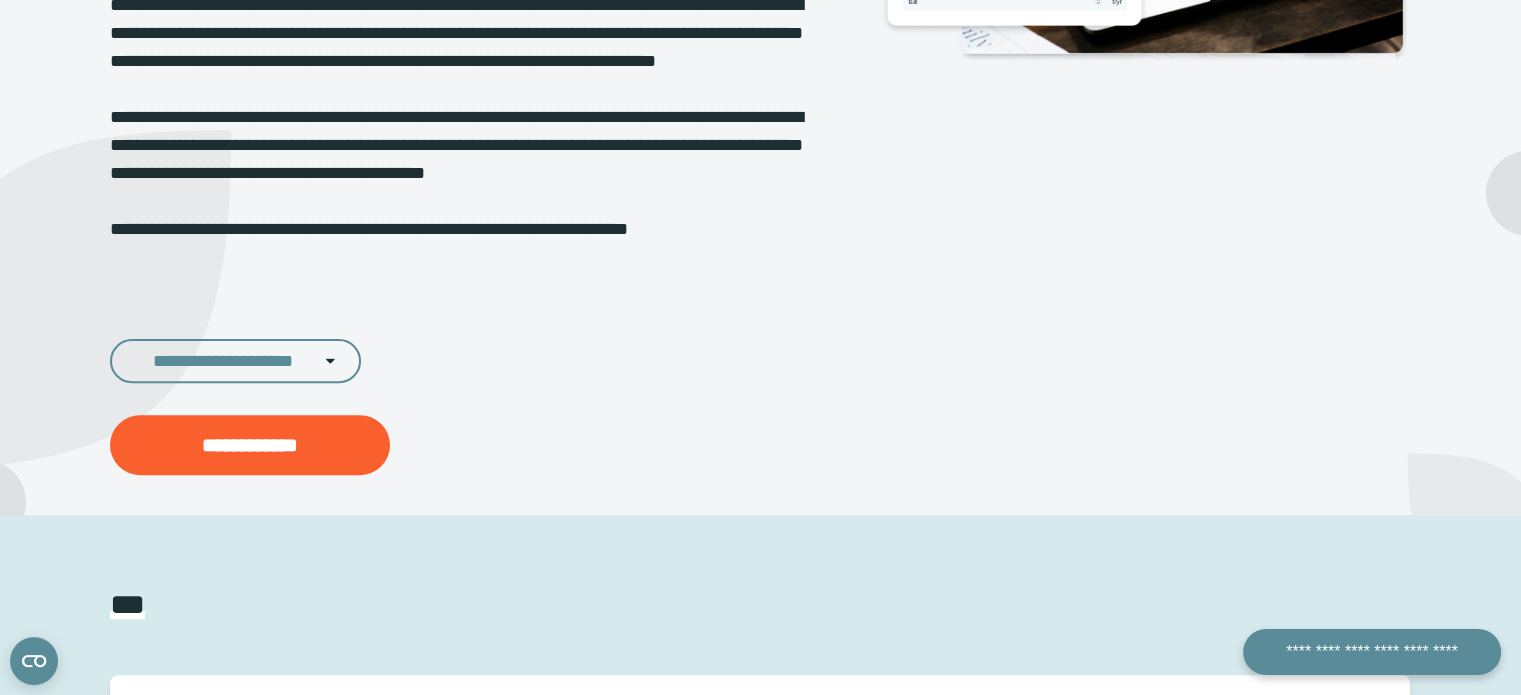 scroll, scrollTop: 800, scrollLeft: 0, axis: vertical 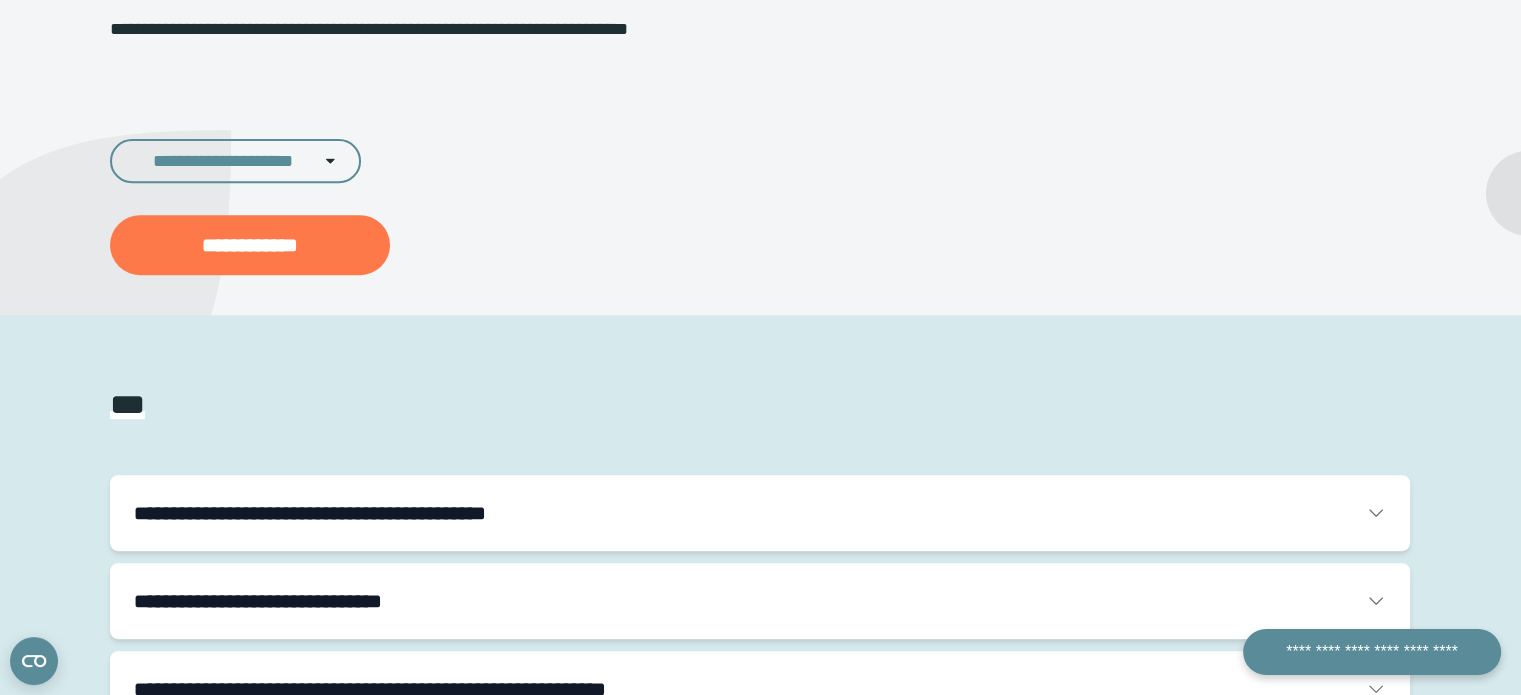 click on "**********" at bounding box center [250, 245] 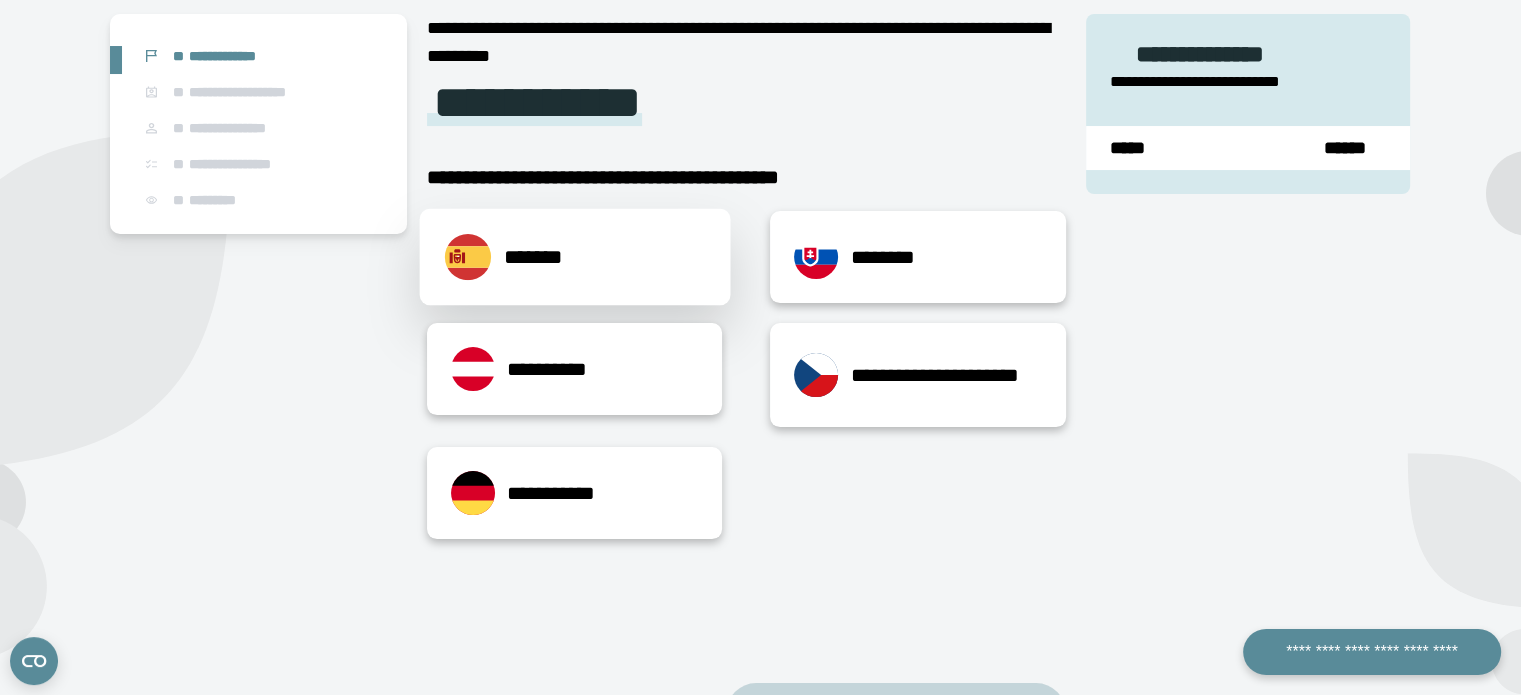 scroll, scrollTop: 168, scrollLeft: 0, axis: vertical 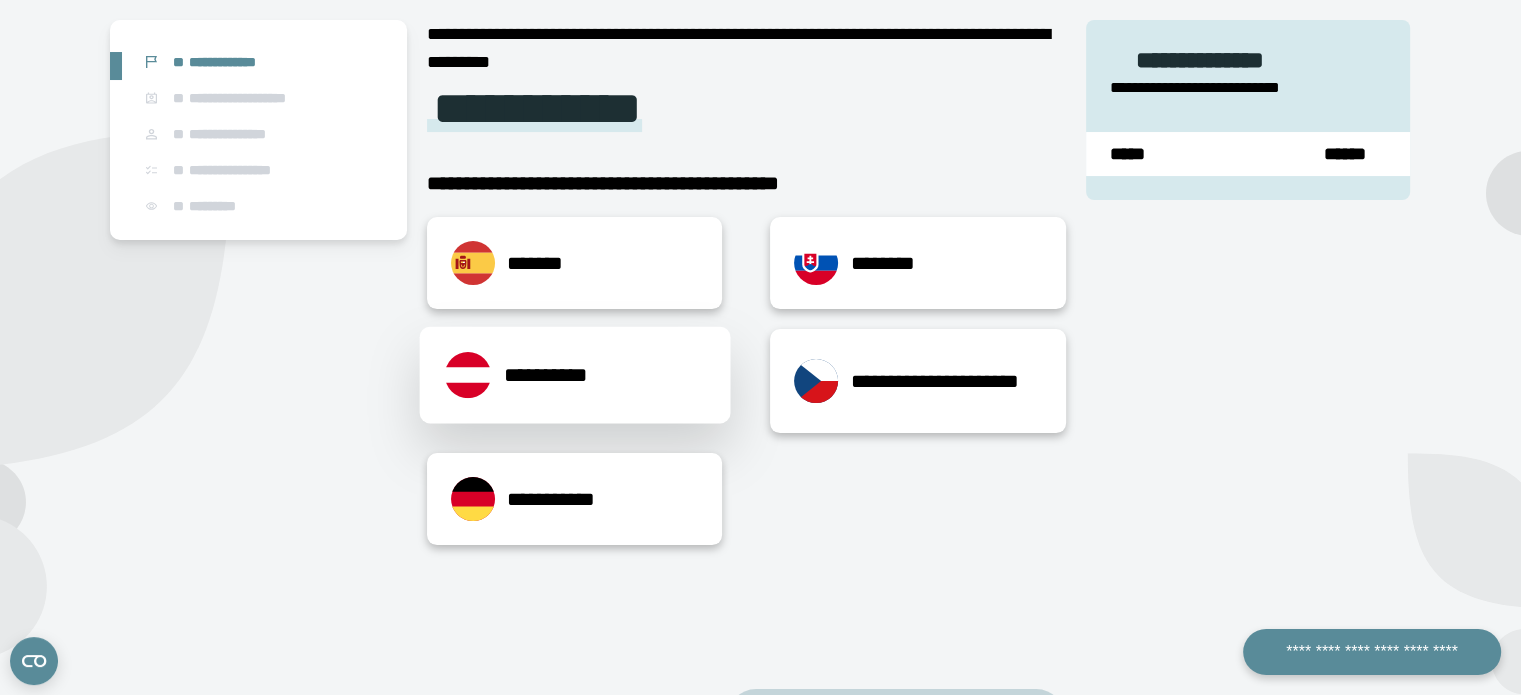 click on "**********" at bounding box center (574, 375) 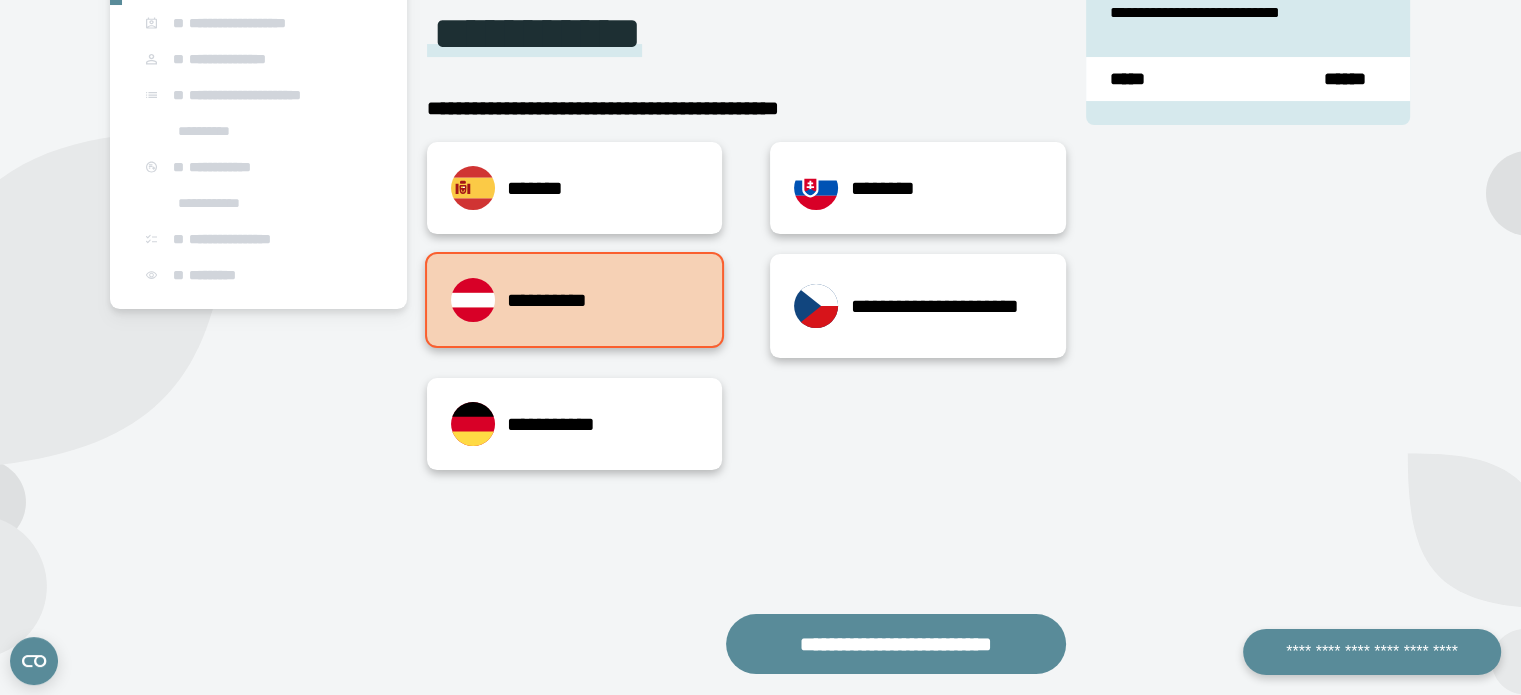 scroll, scrollTop: 368, scrollLeft: 0, axis: vertical 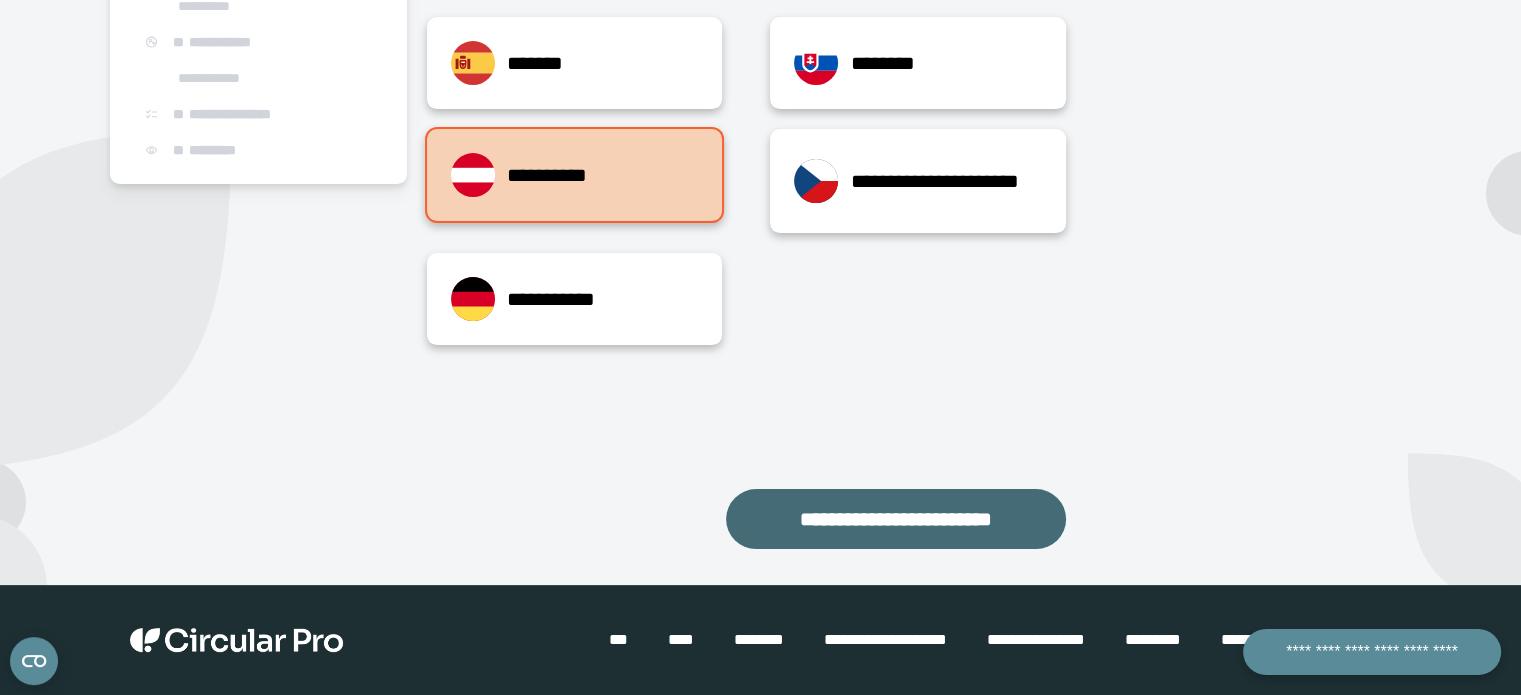 click on "**********" at bounding box center (896, 519) 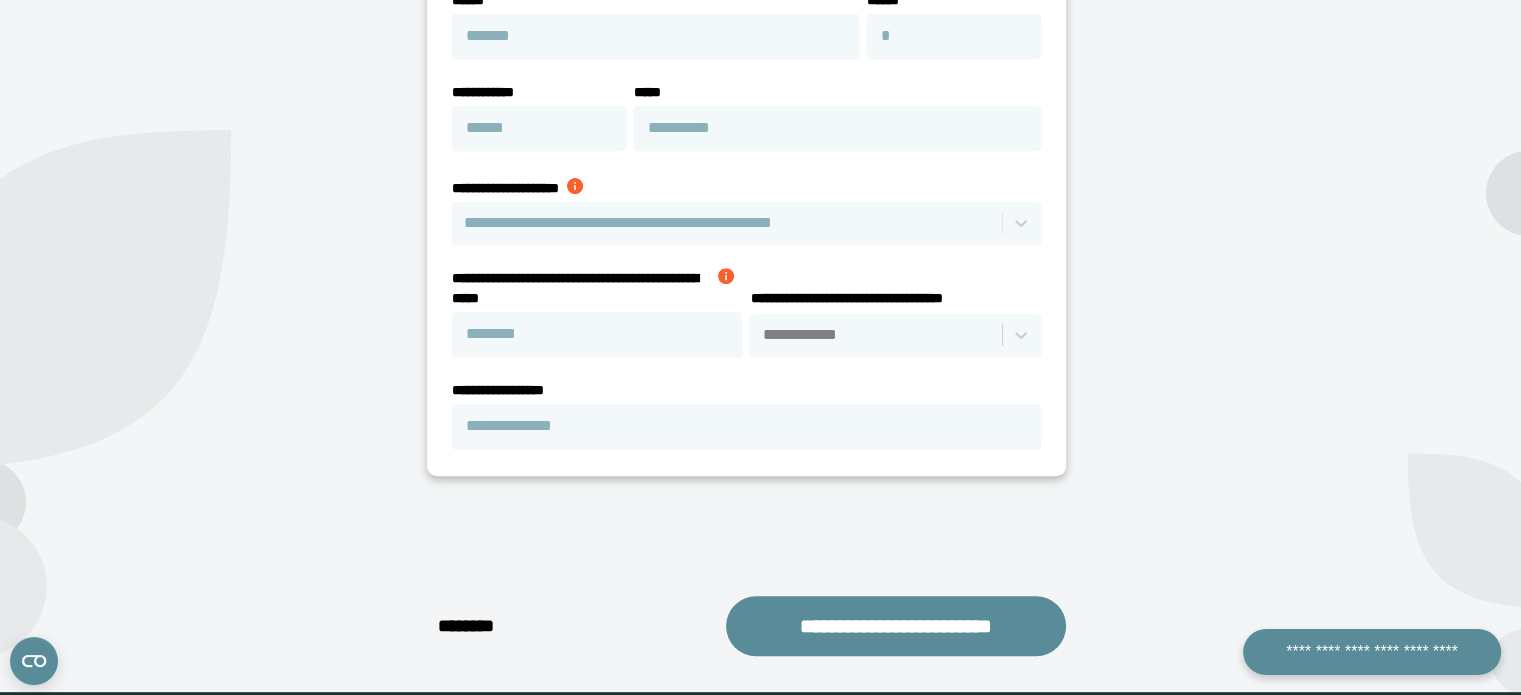 scroll, scrollTop: 768, scrollLeft: 0, axis: vertical 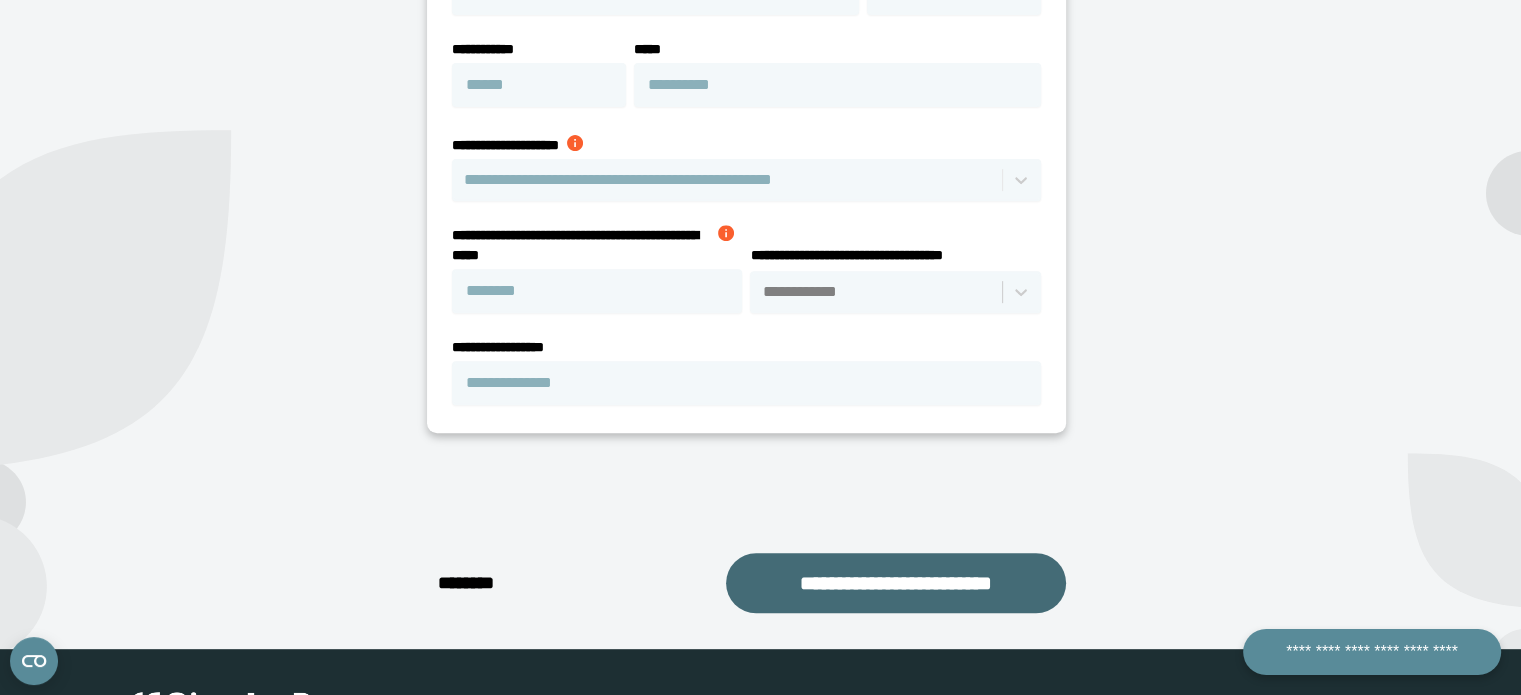 click on "**********" at bounding box center [896, 583] 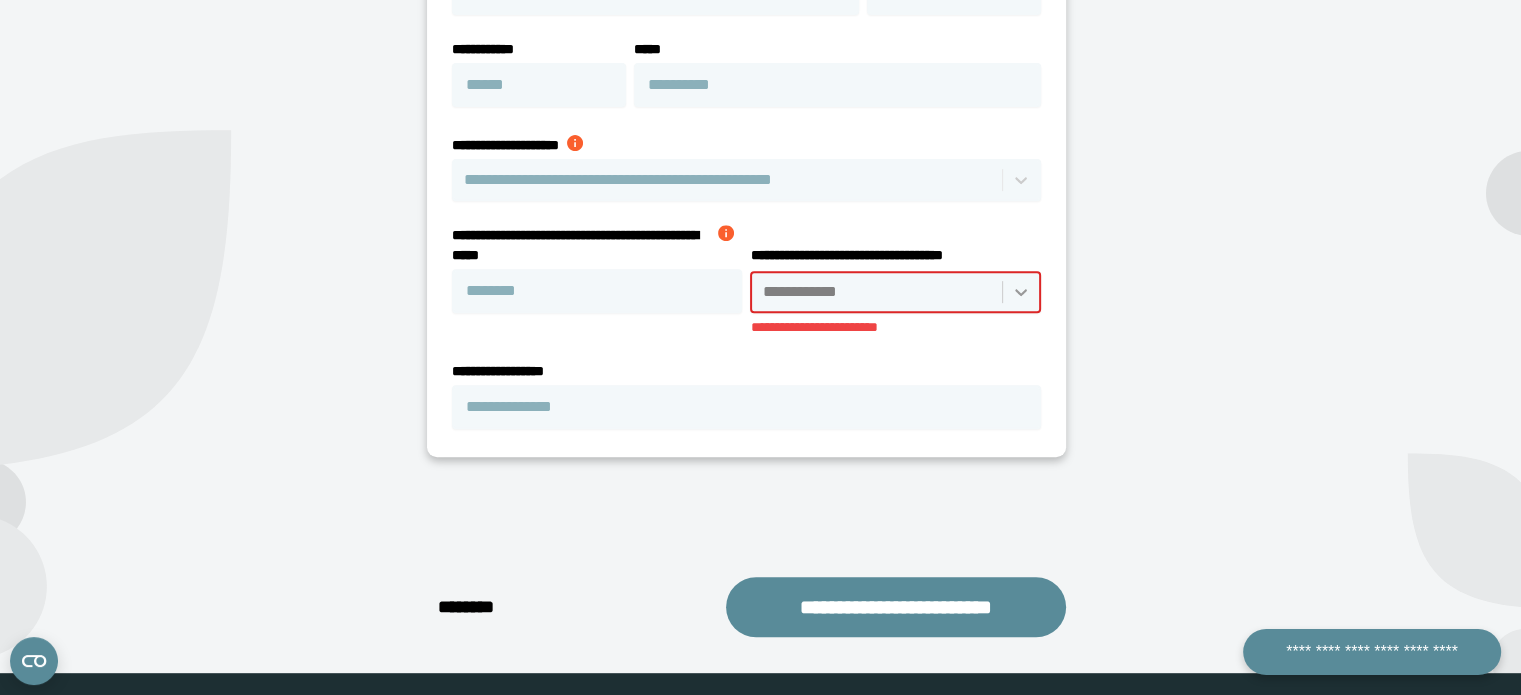 click 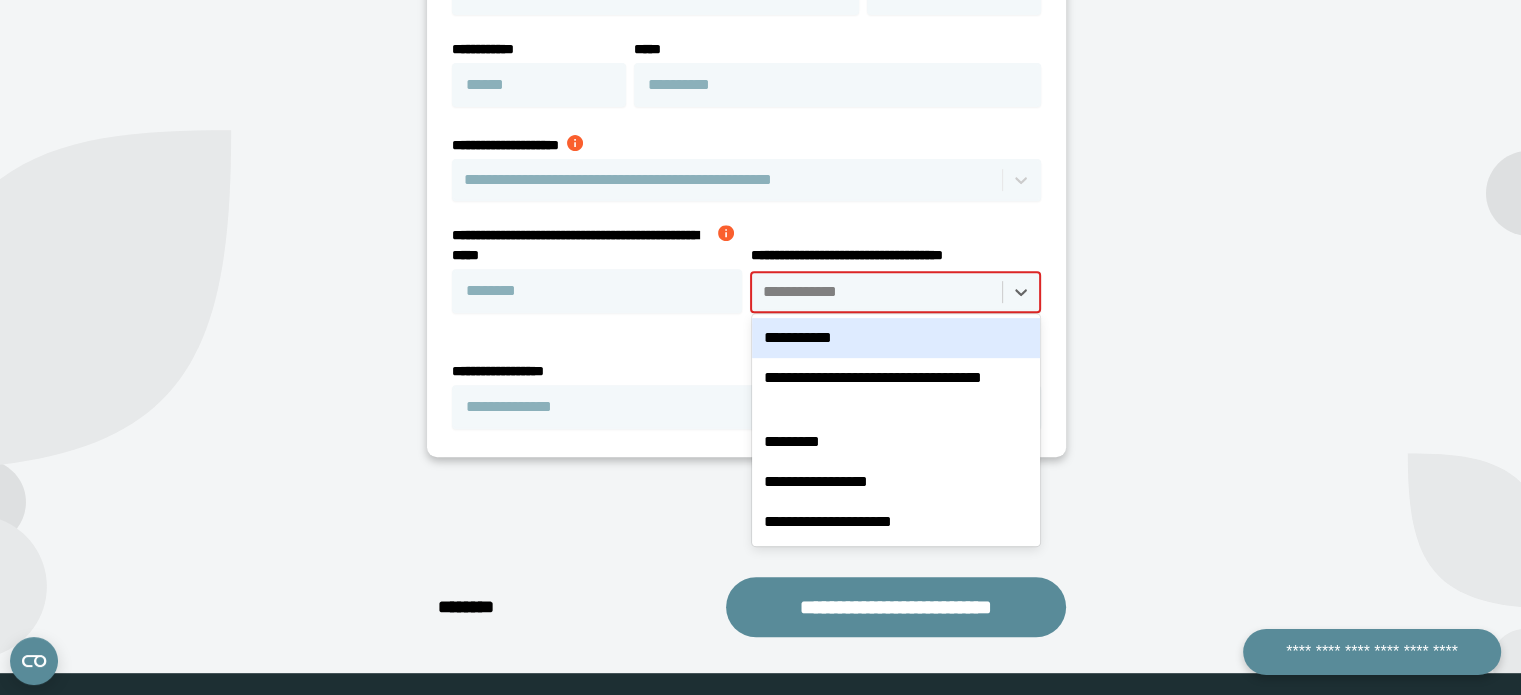 click on "**********" at bounding box center (895, 338) 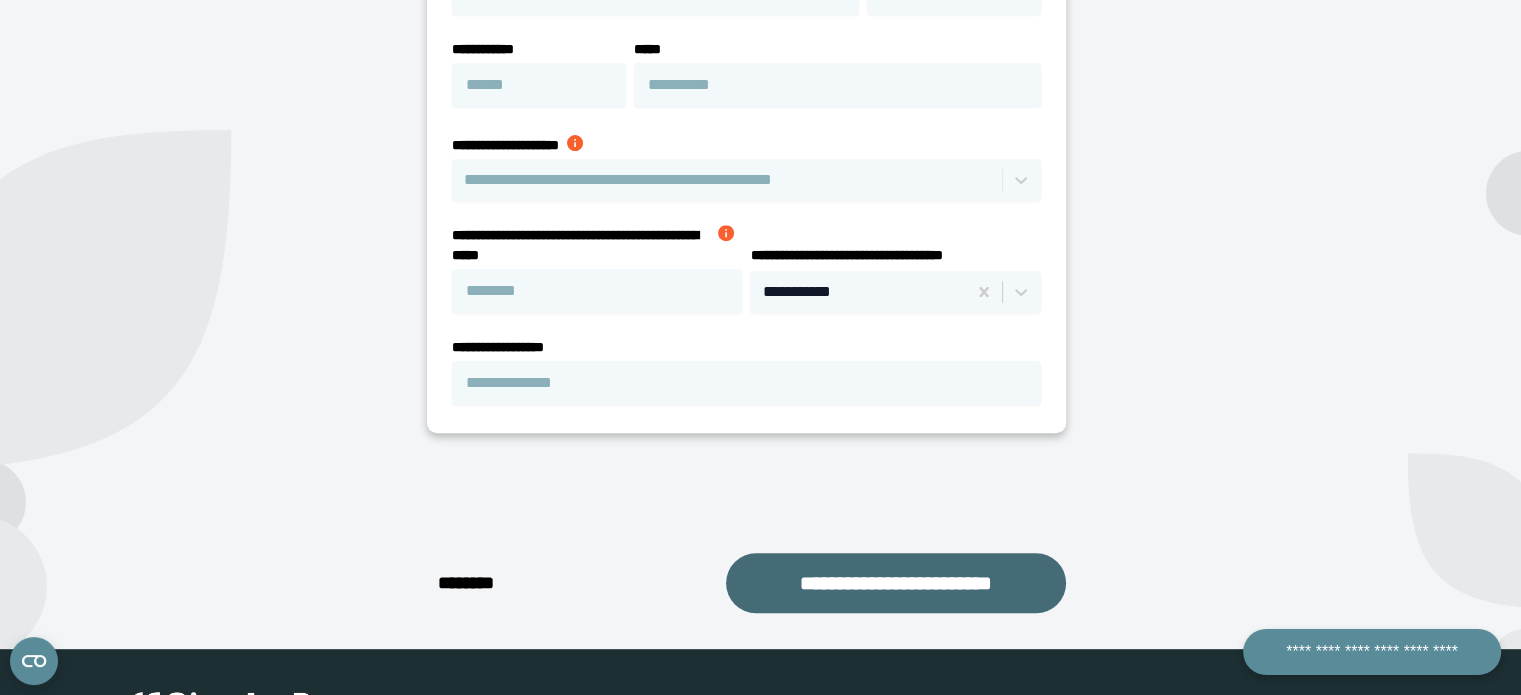 click on "**********" at bounding box center [896, 583] 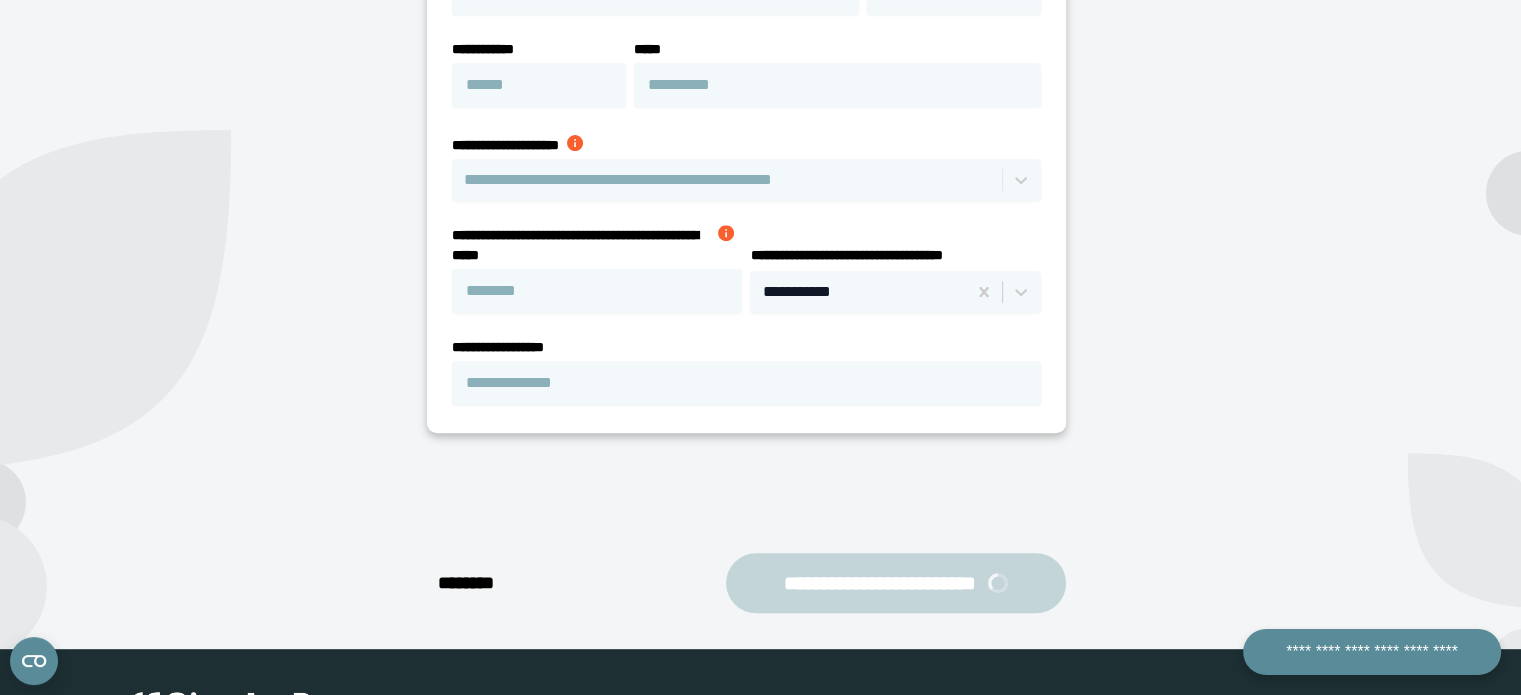 select on "**" 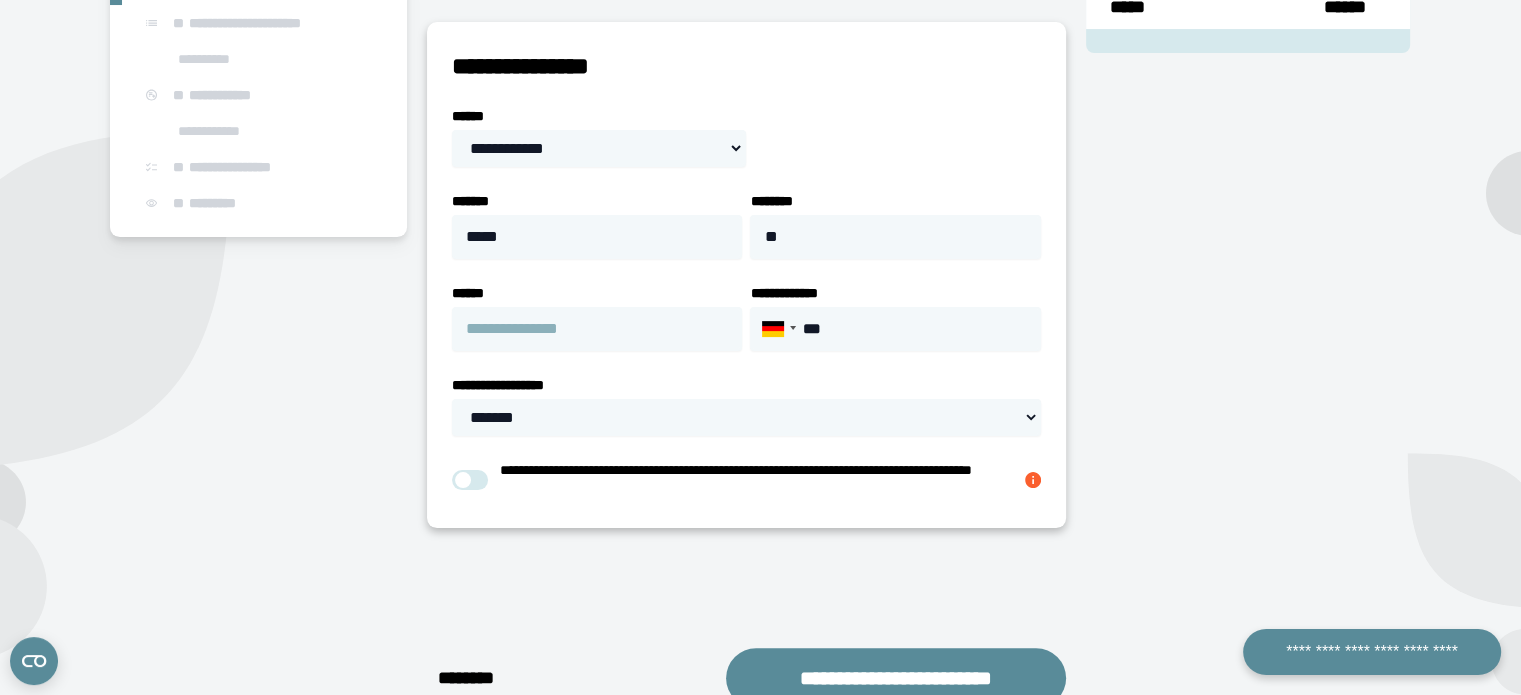 scroll, scrollTop: 184, scrollLeft: 0, axis: vertical 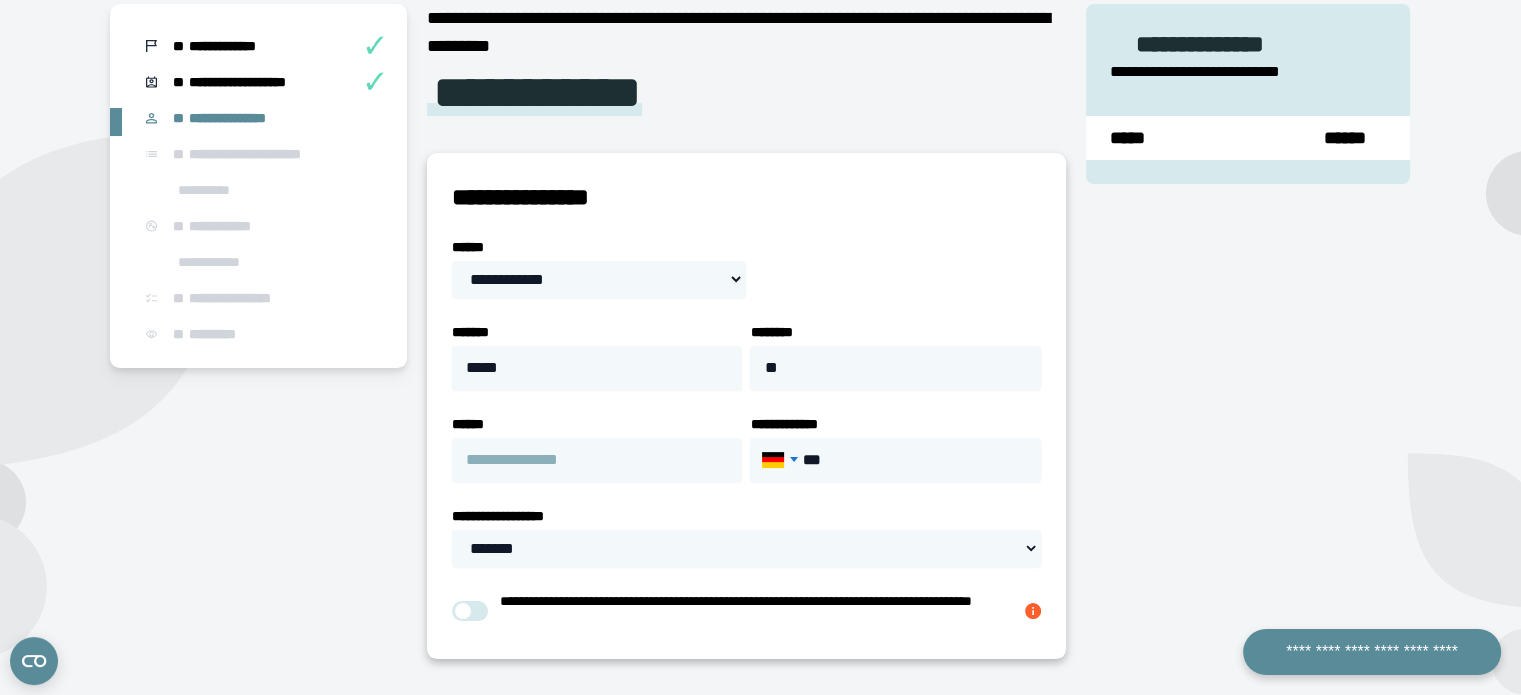 click at bounding box center [794, 459] 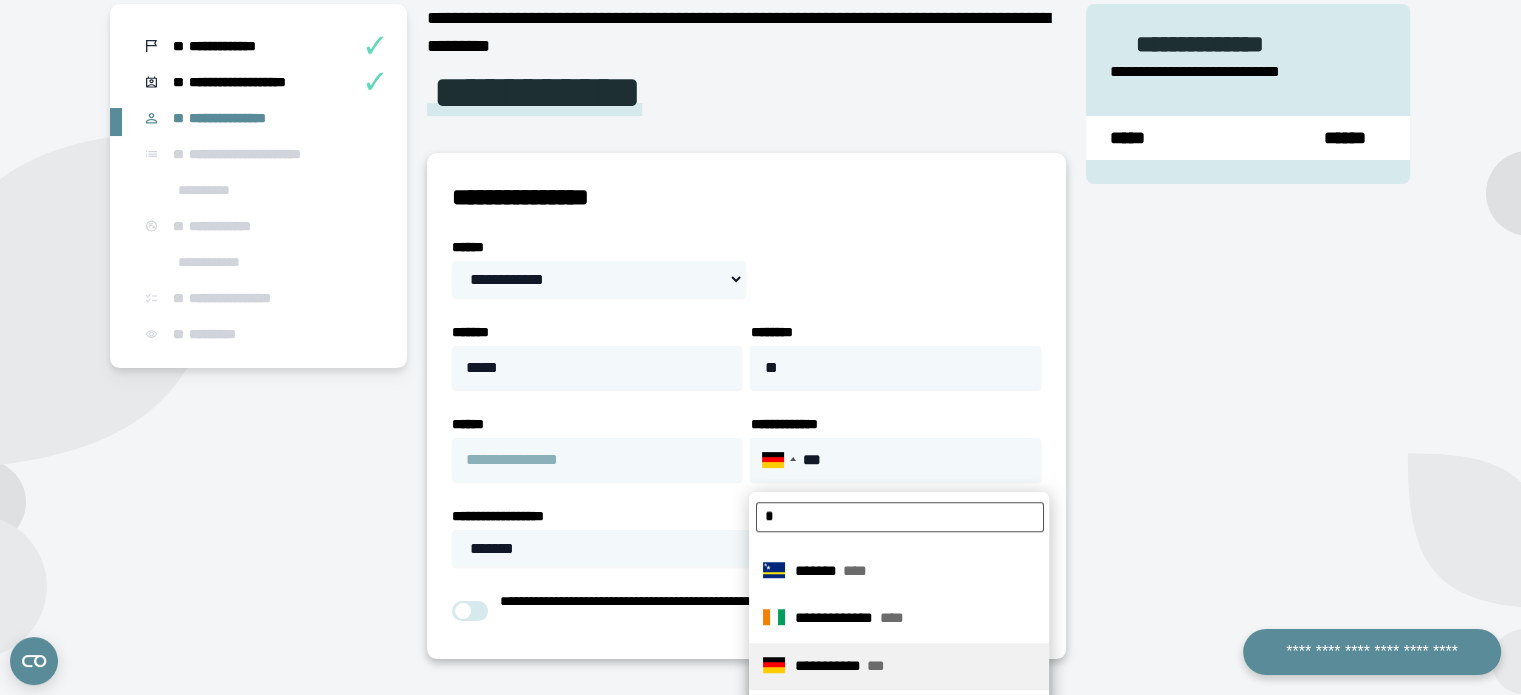scroll, scrollTop: 0, scrollLeft: 0, axis: both 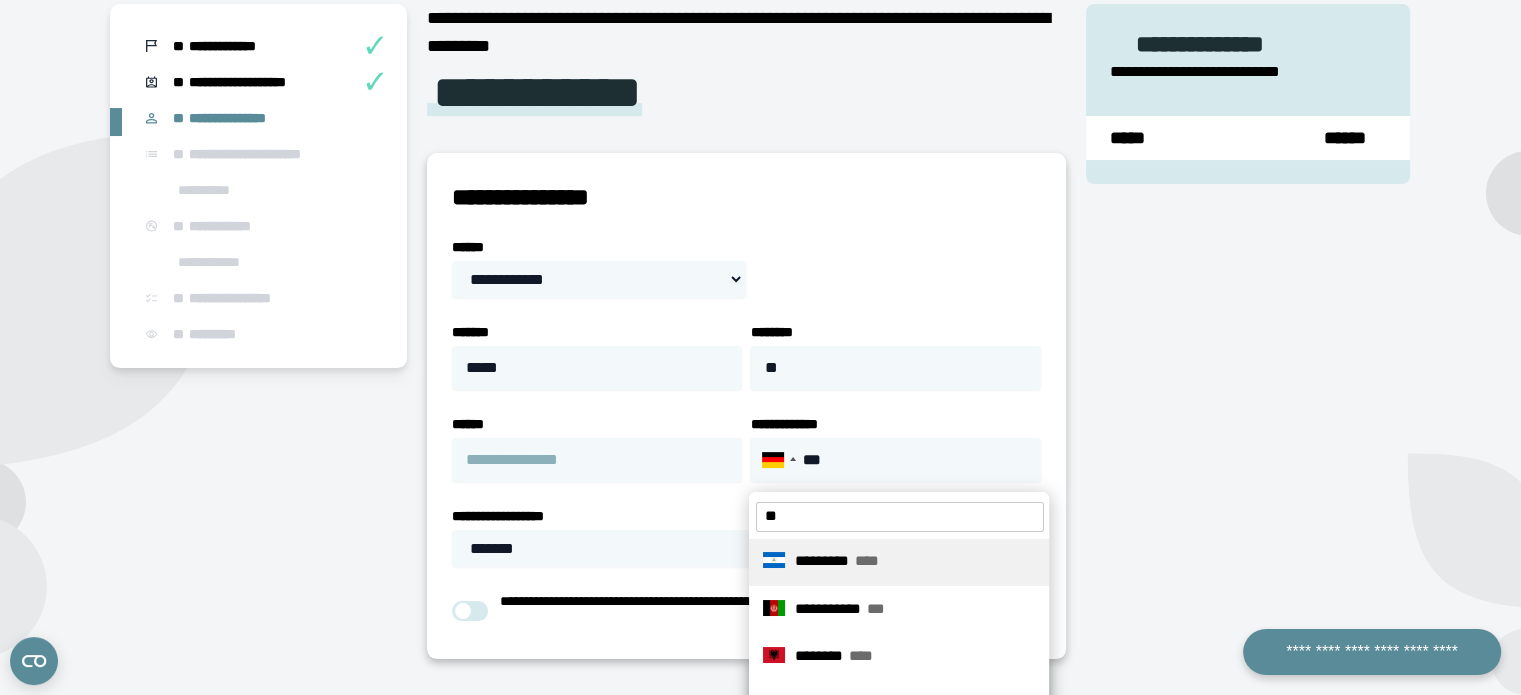 type on "*" 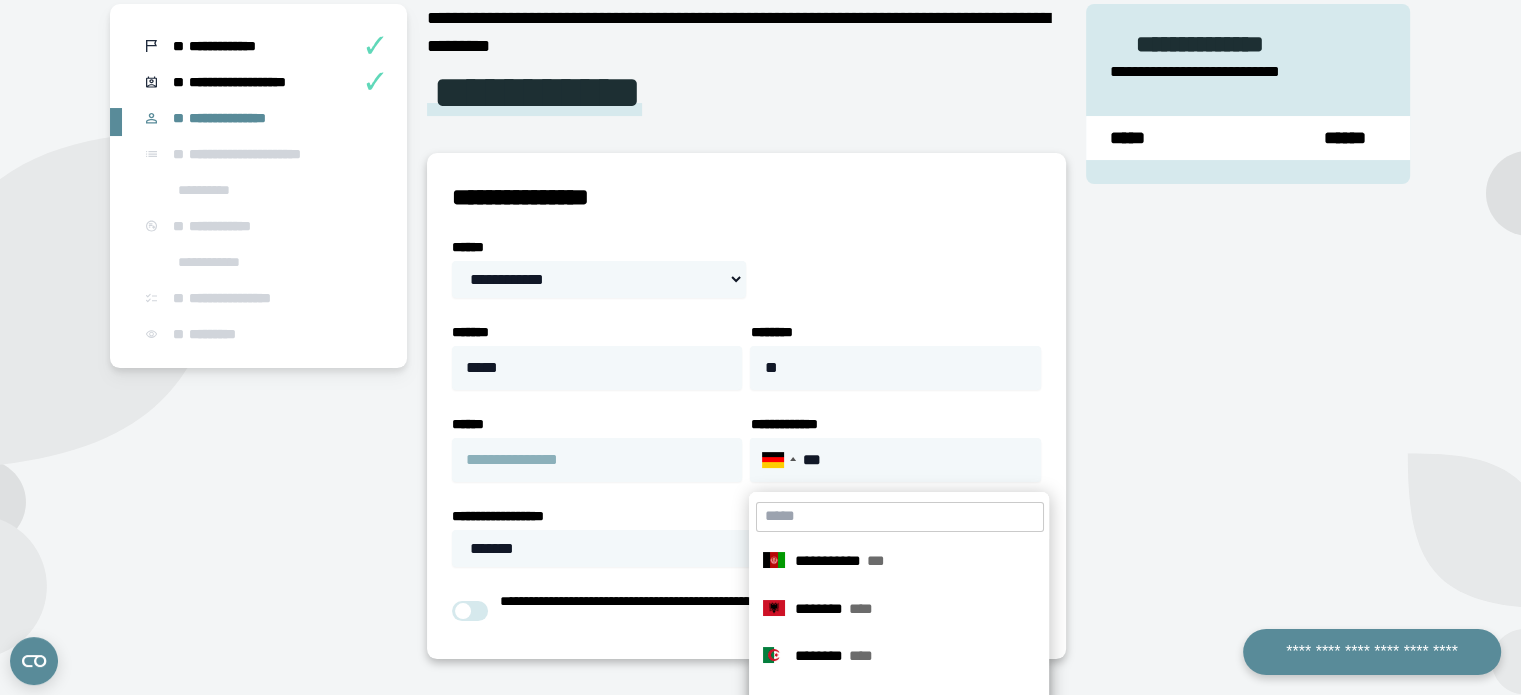 scroll, scrollTop: 1628, scrollLeft: 0, axis: vertical 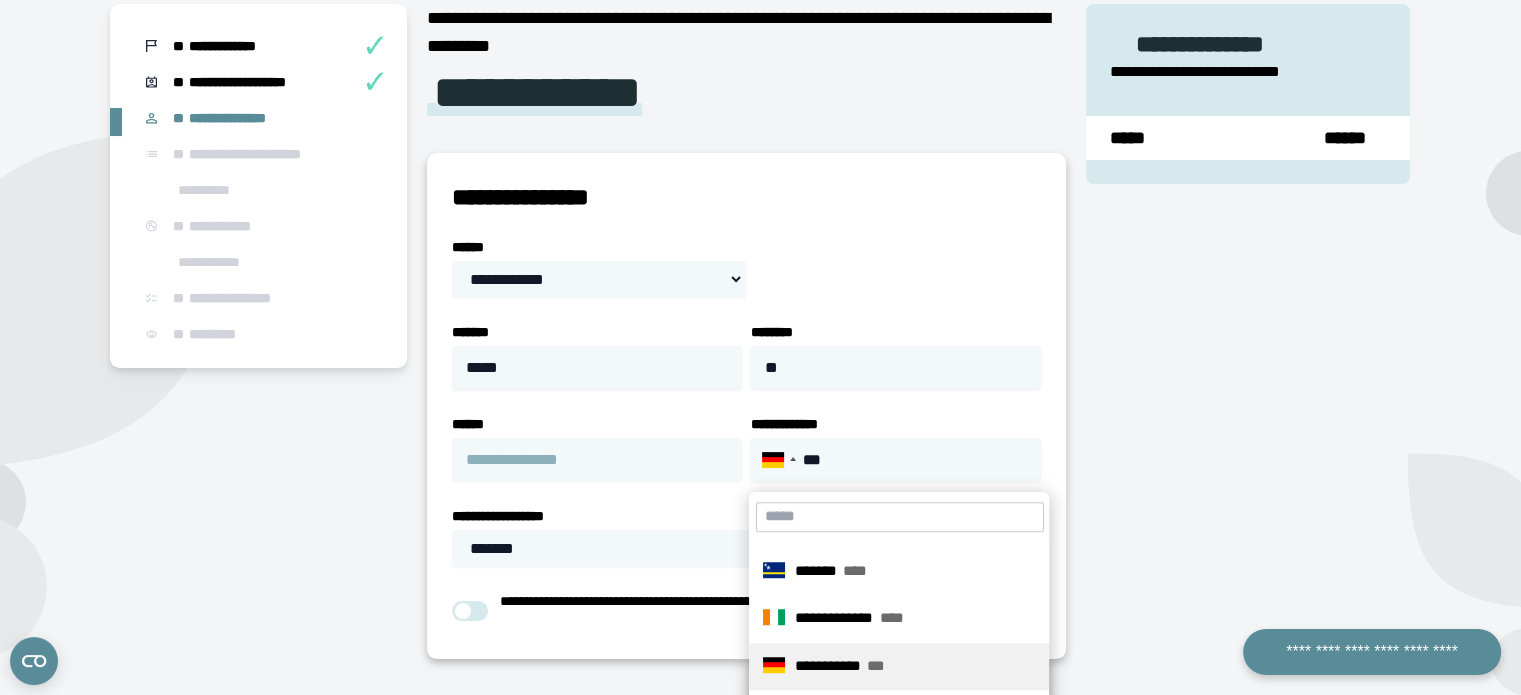 type on "*" 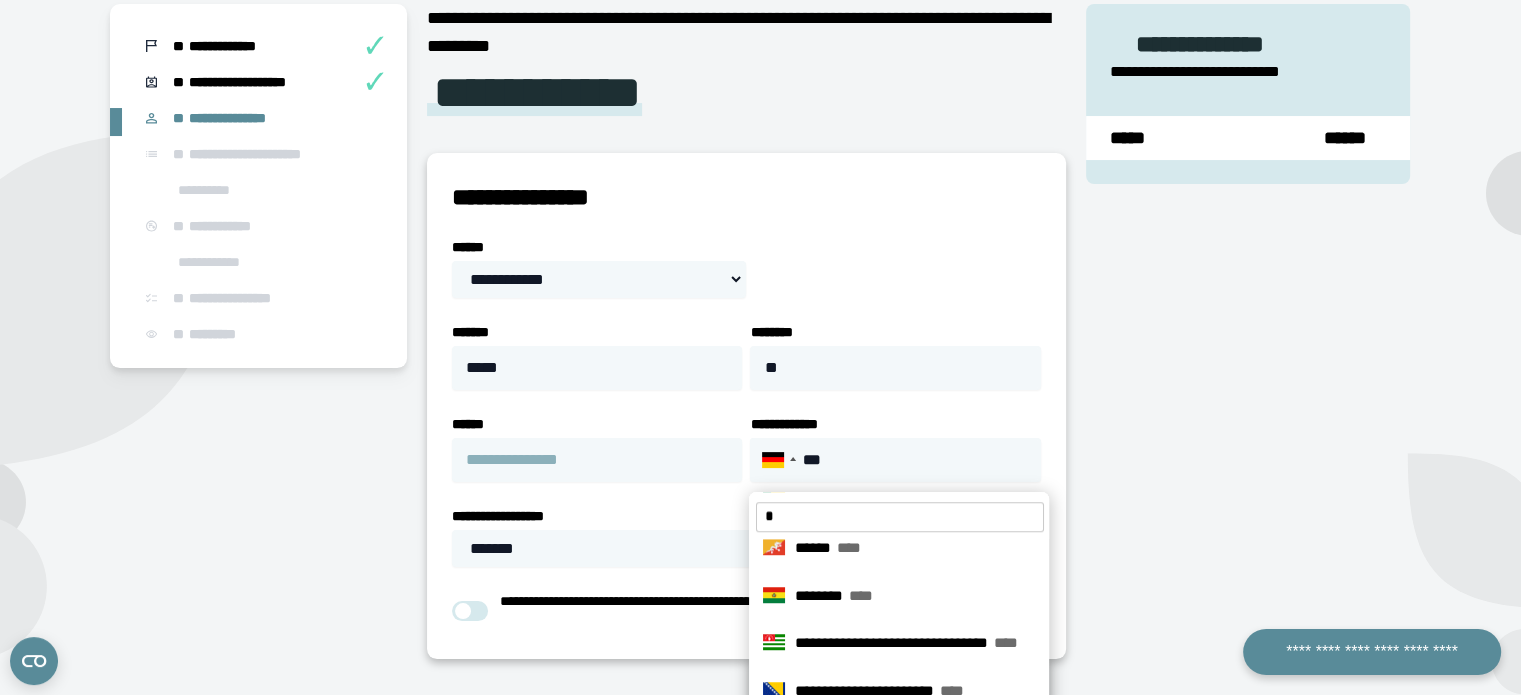 scroll, scrollTop: 0, scrollLeft: 0, axis: both 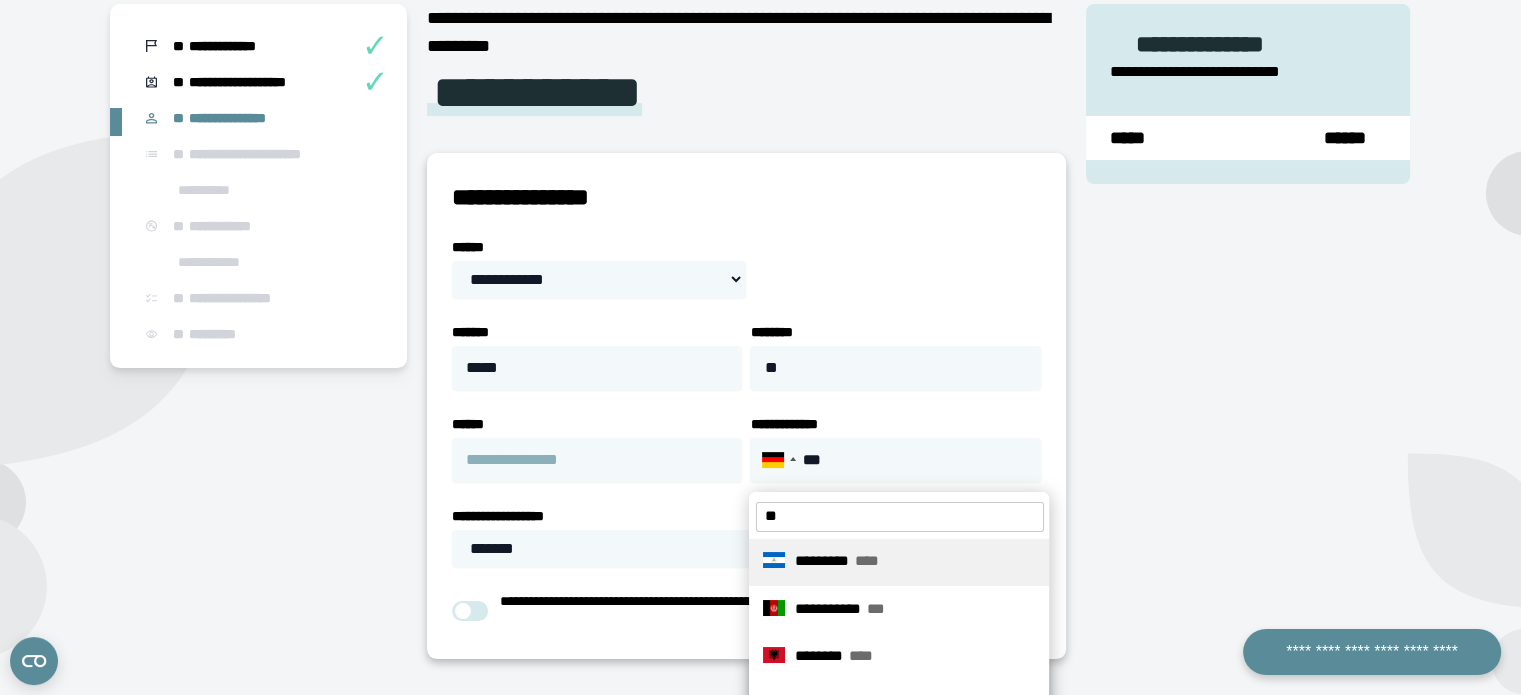 type on "*" 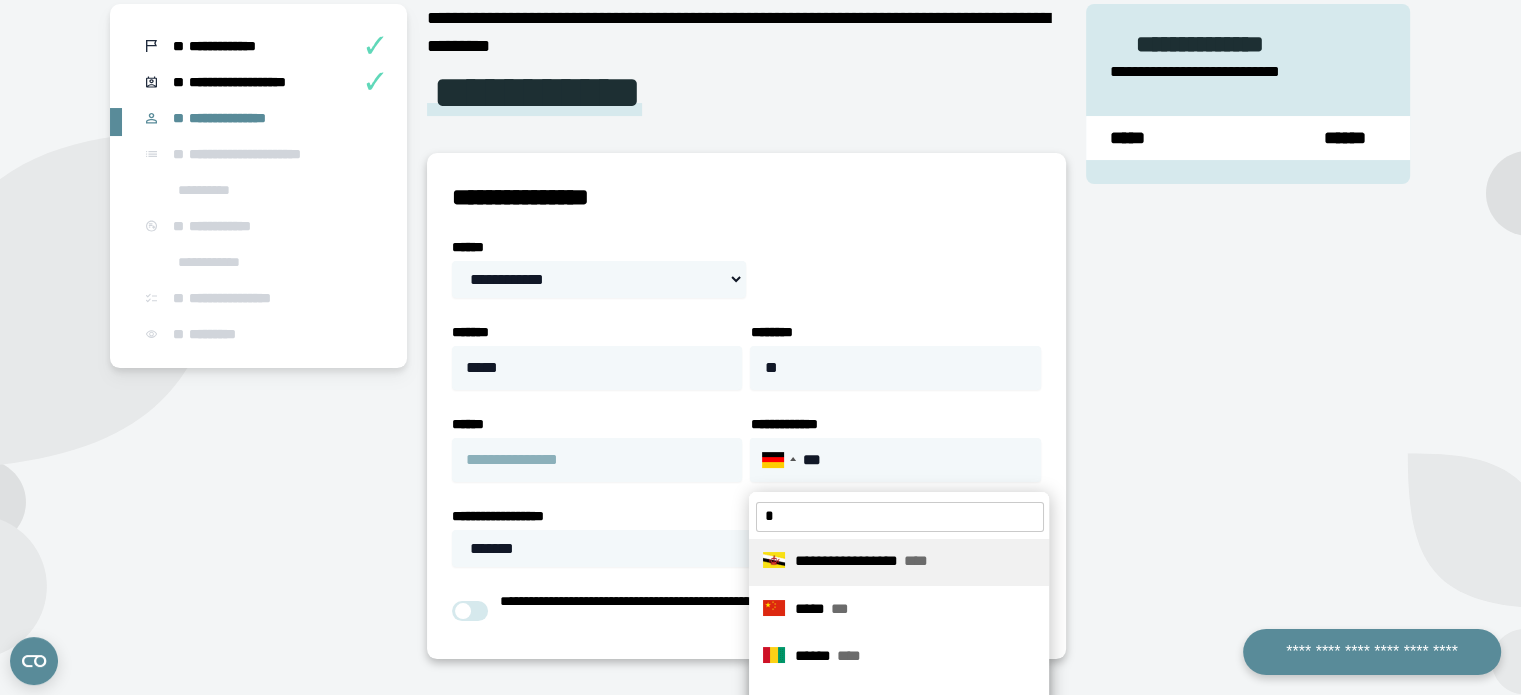 type 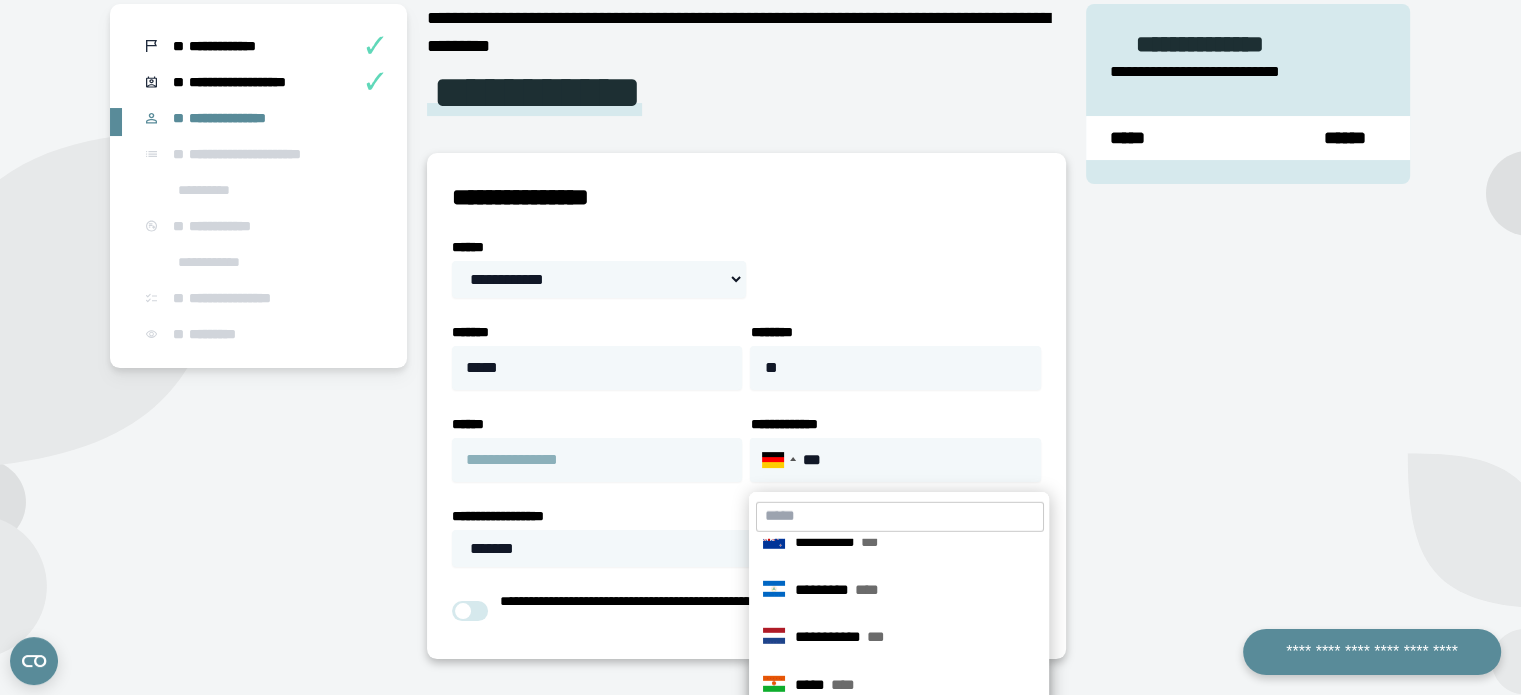 scroll, scrollTop: 5928, scrollLeft: 0, axis: vertical 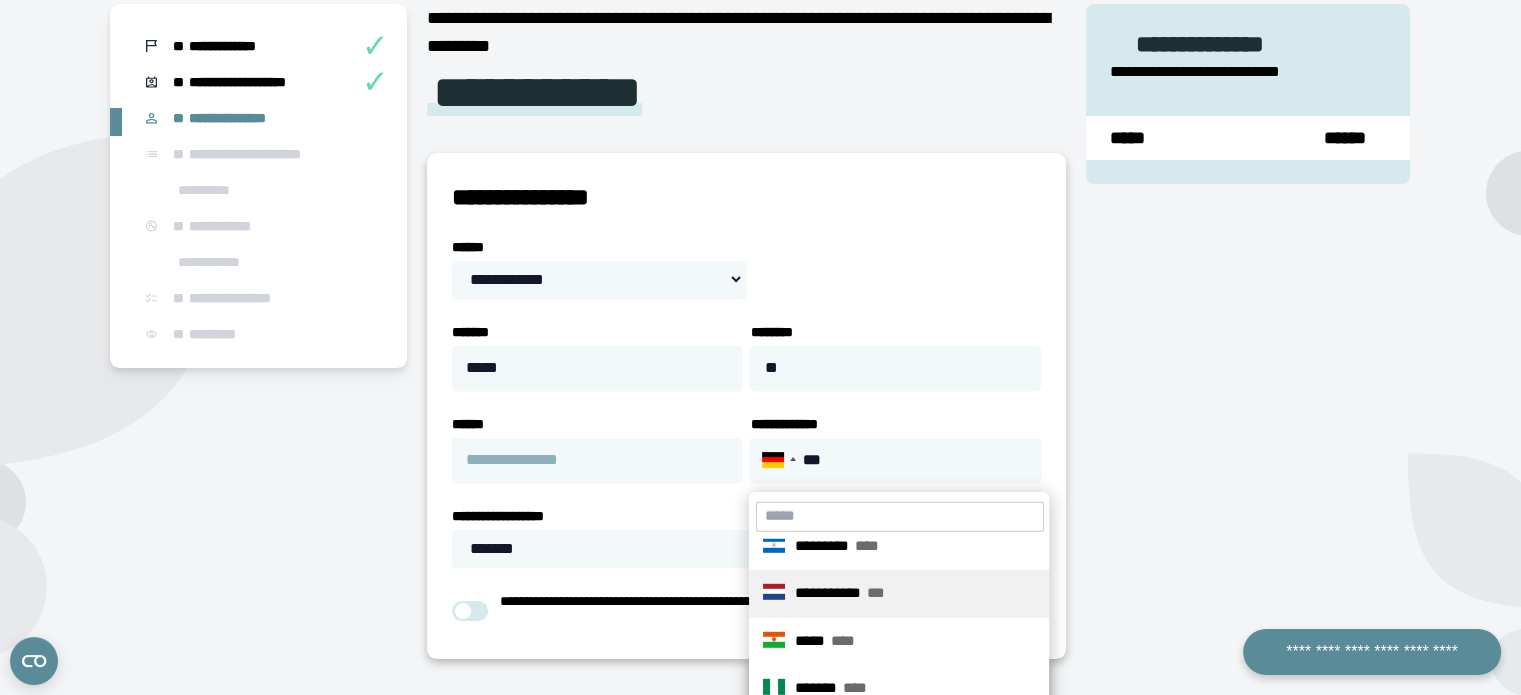click on "**********" at bounding box center [828, 592] 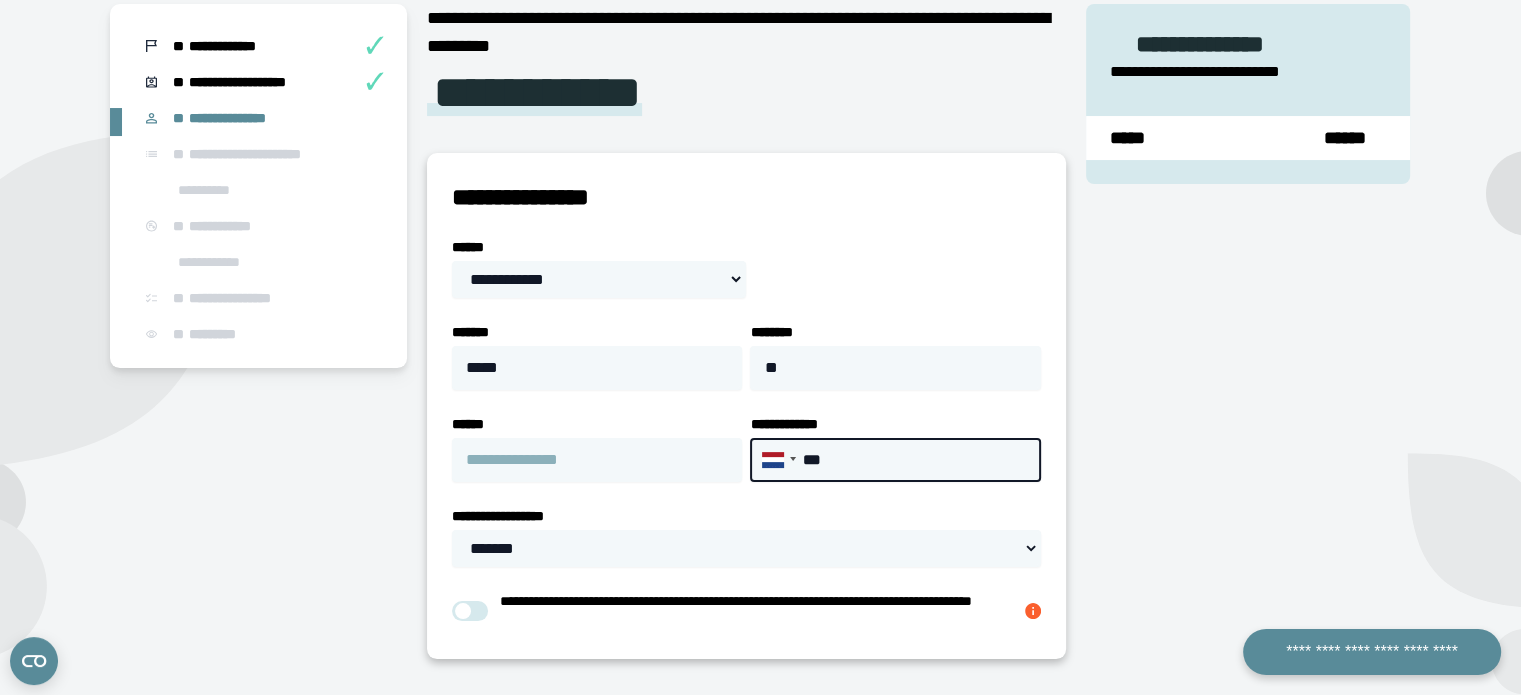 click on "***" at bounding box center (895, 460) 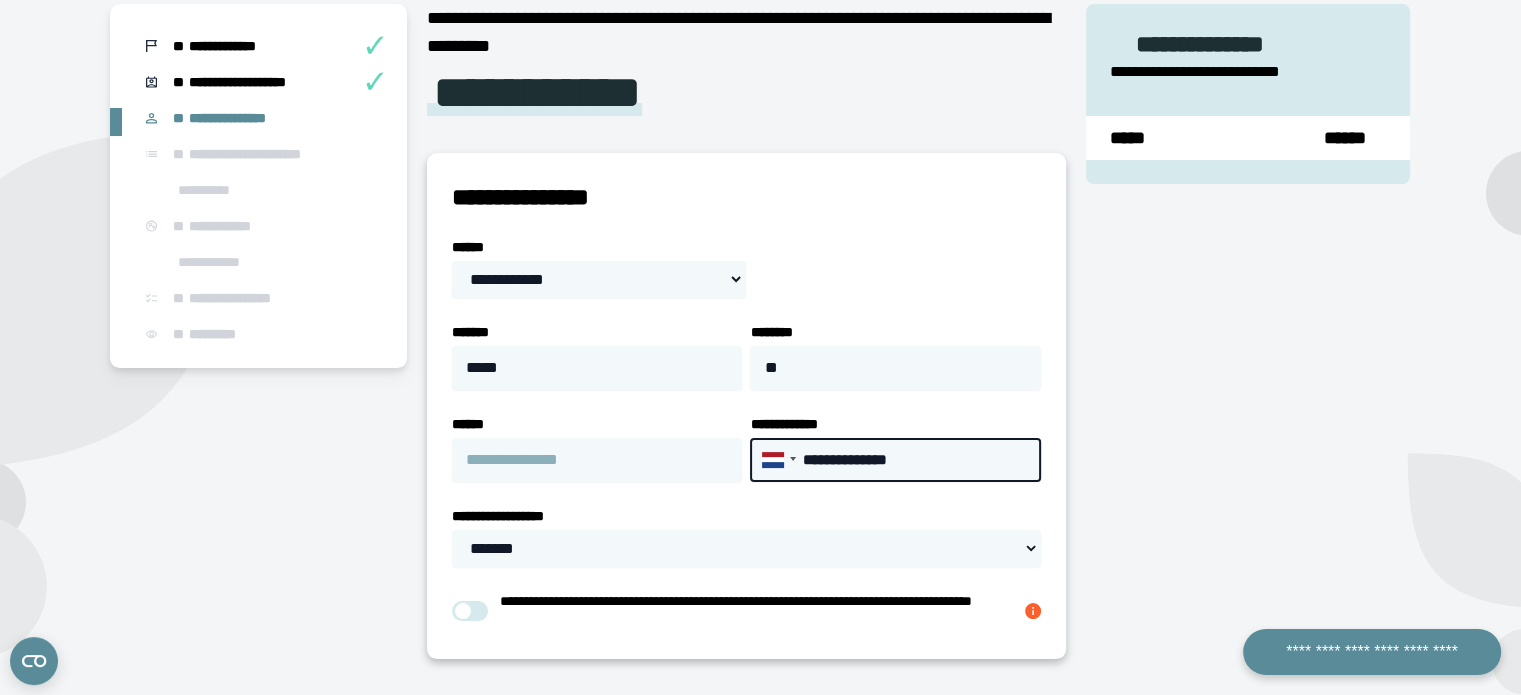 type on "**********" 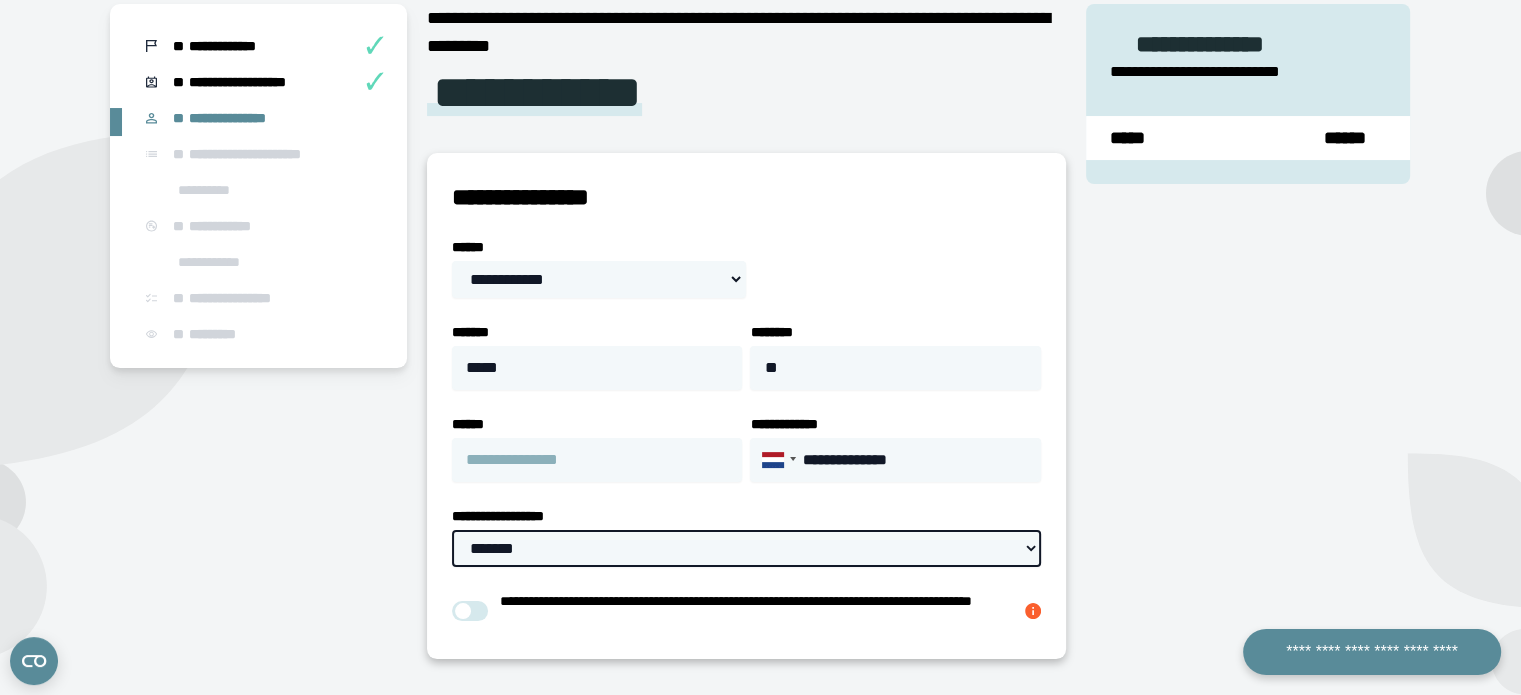click on "**********" at bounding box center [746, 548] 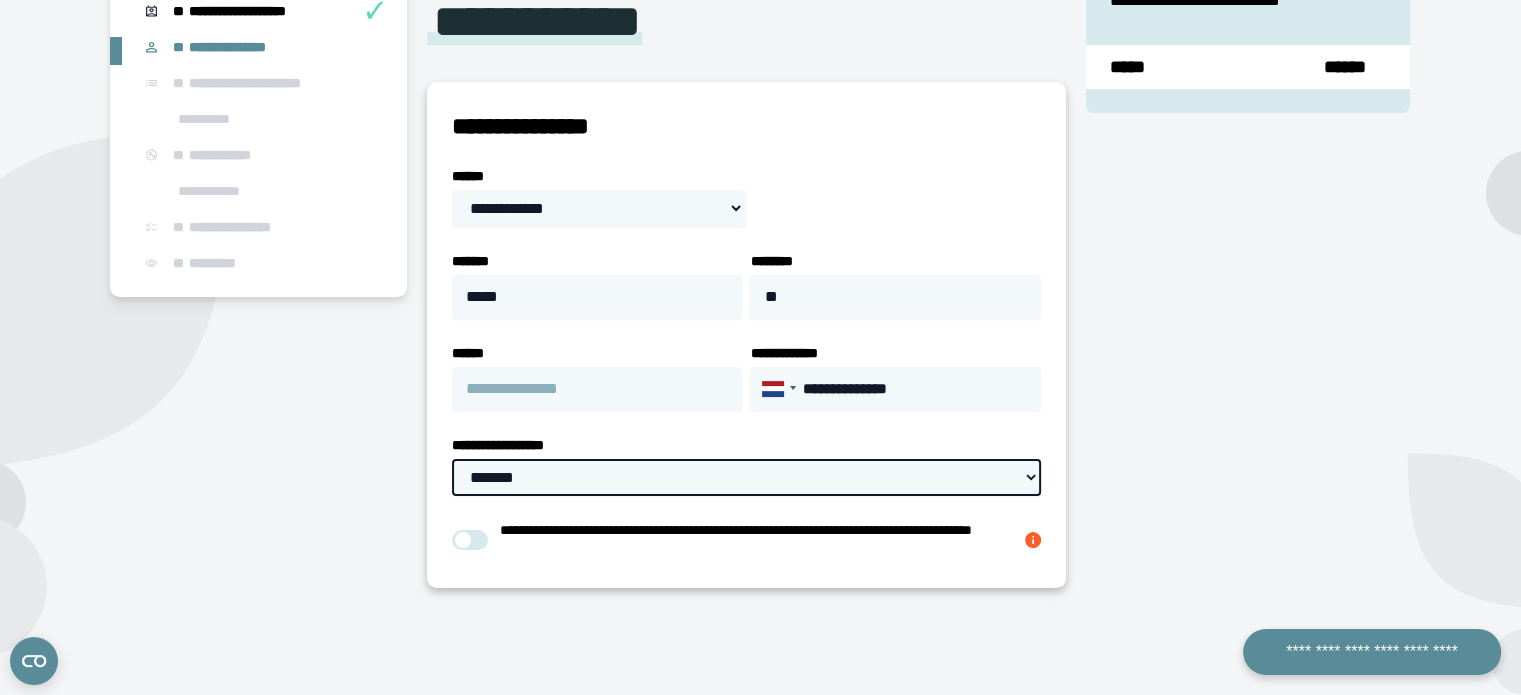 scroll, scrollTop: 384, scrollLeft: 0, axis: vertical 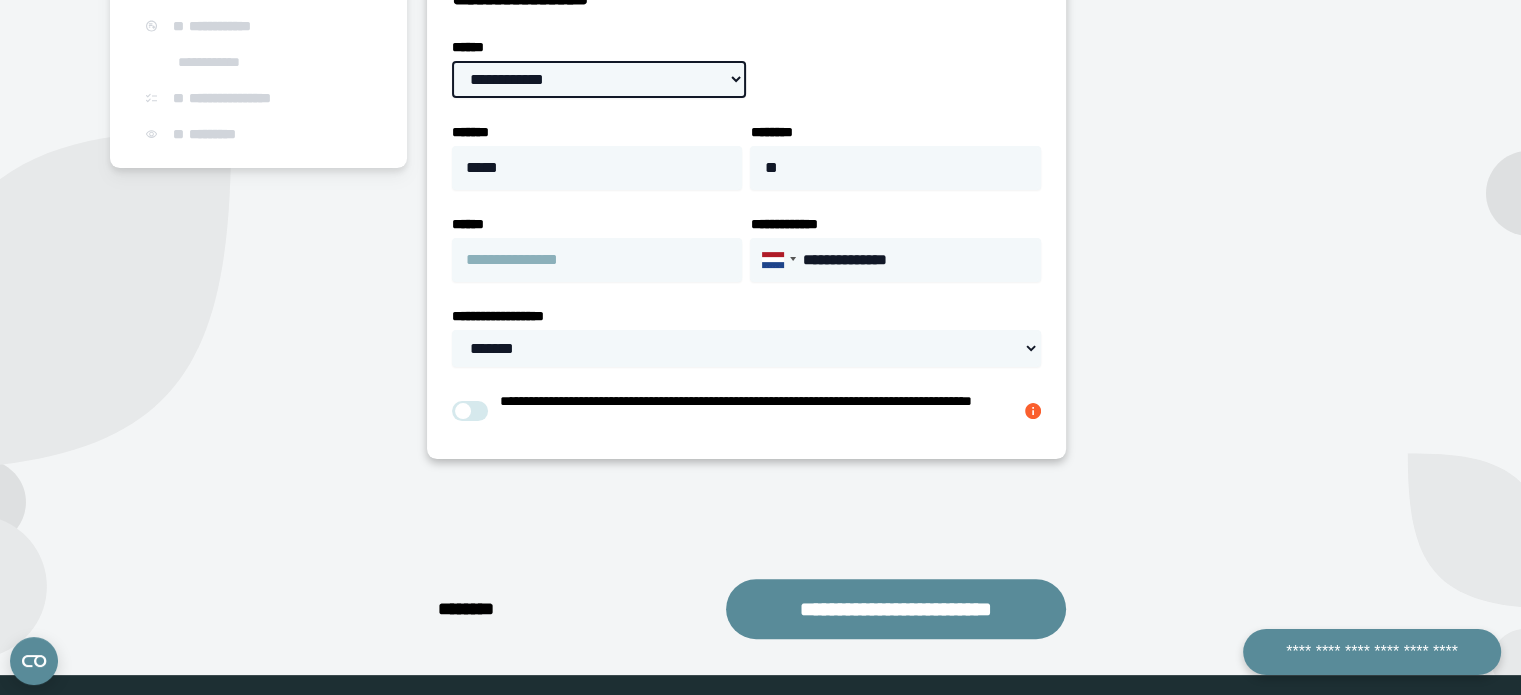 click on "**********" at bounding box center [599, 79] 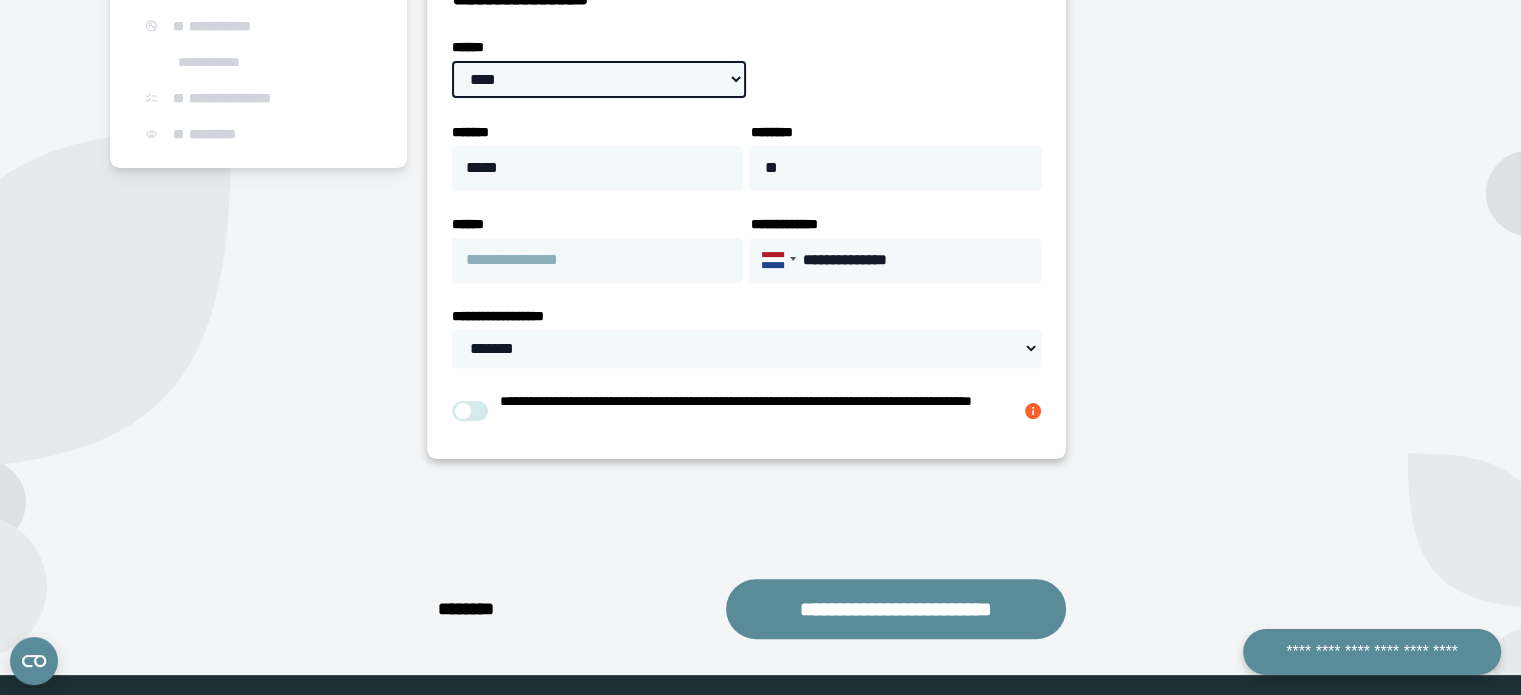 click on "**********" at bounding box center [599, 79] 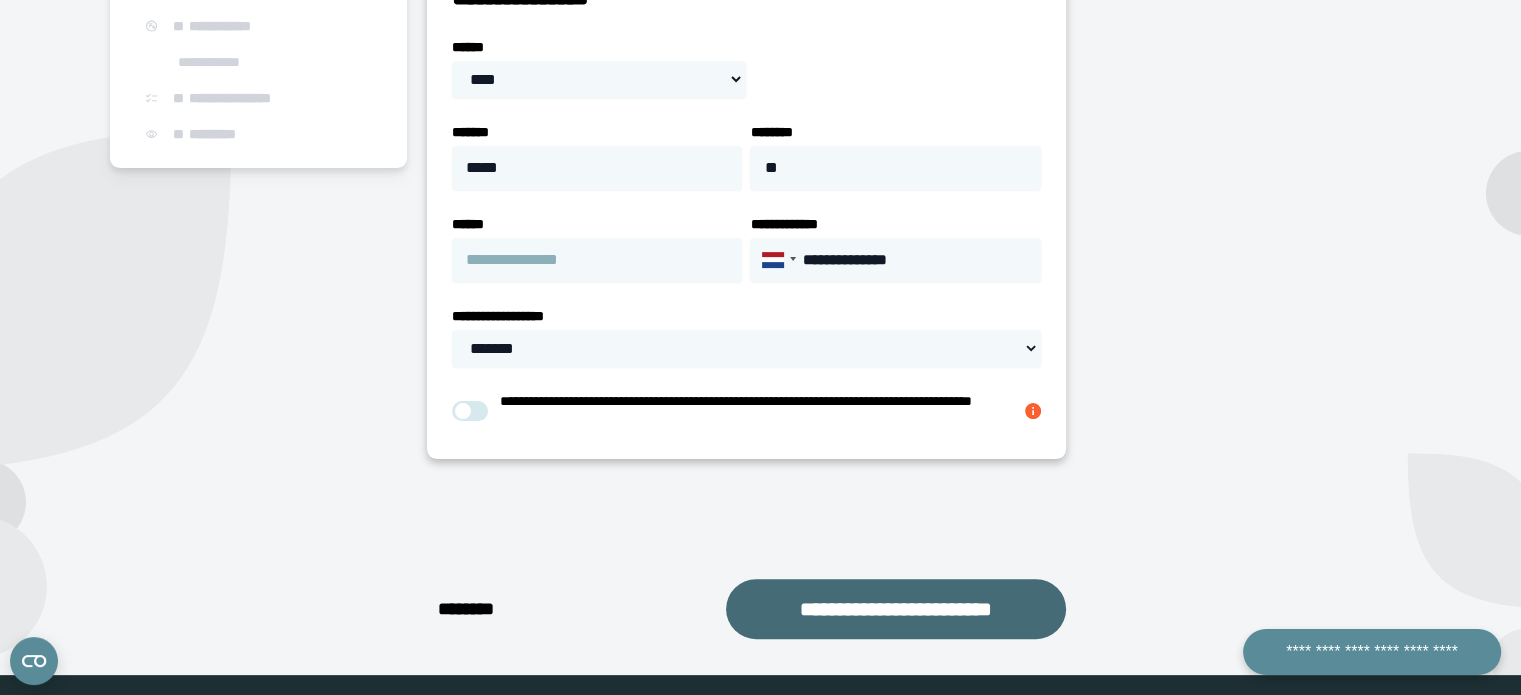 click on "**********" at bounding box center [896, 609] 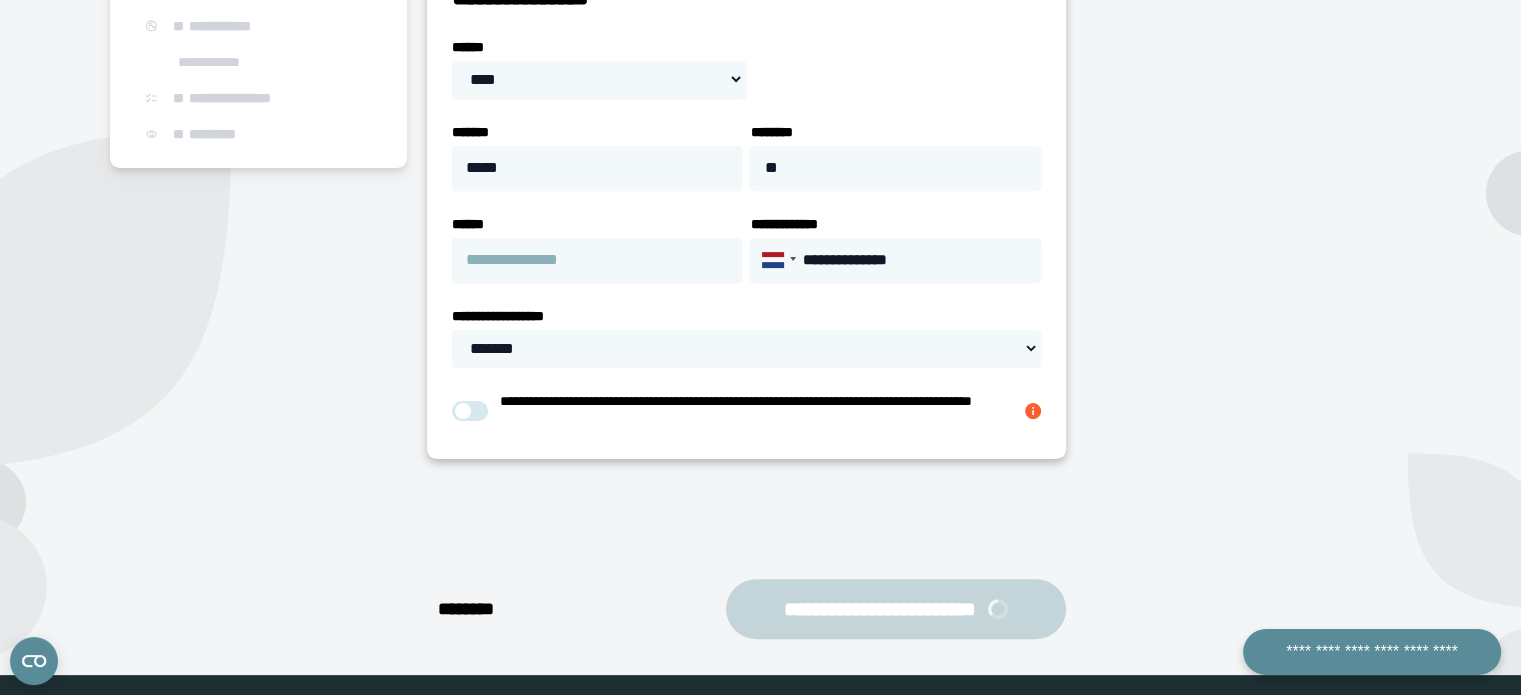 scroll, scrollTop: 262, scrollLeft: 0, axis: vertical 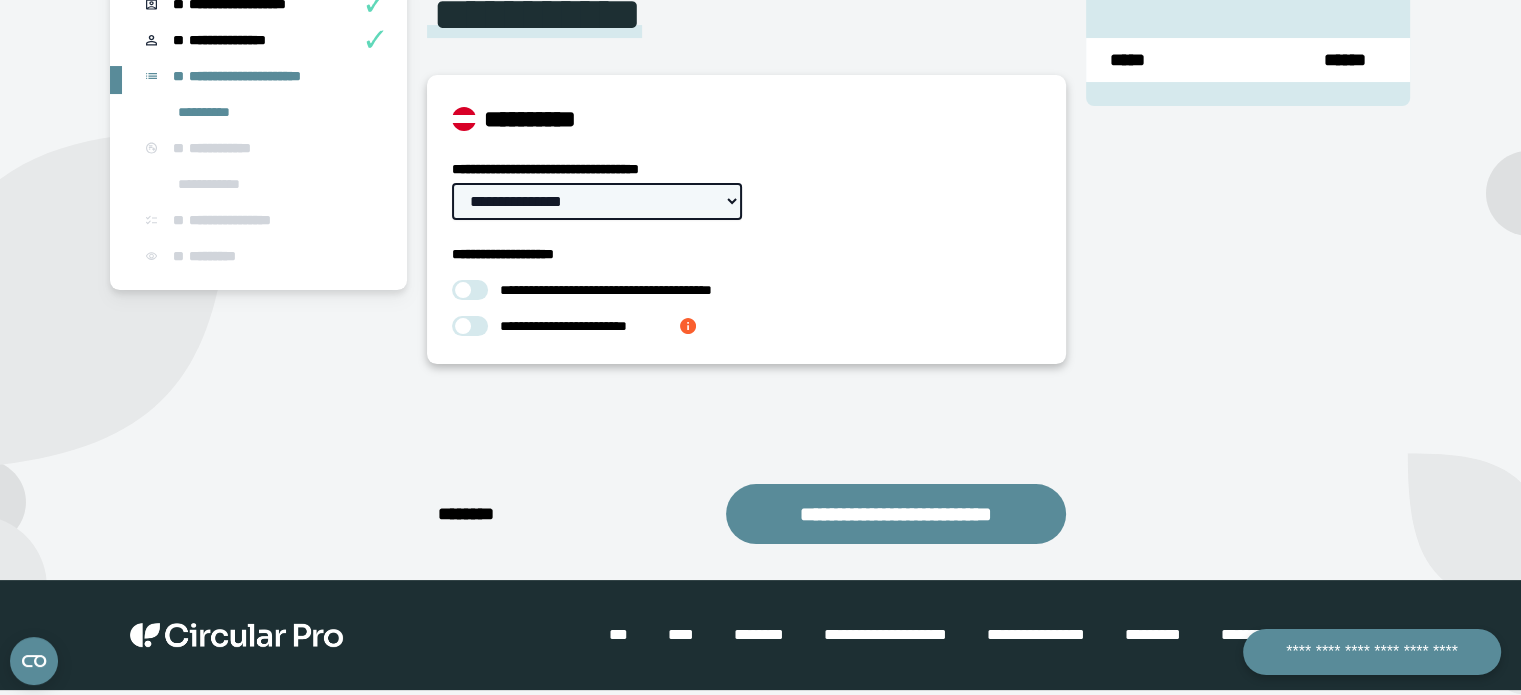 click on "**********" at bounding box center (597, 201) 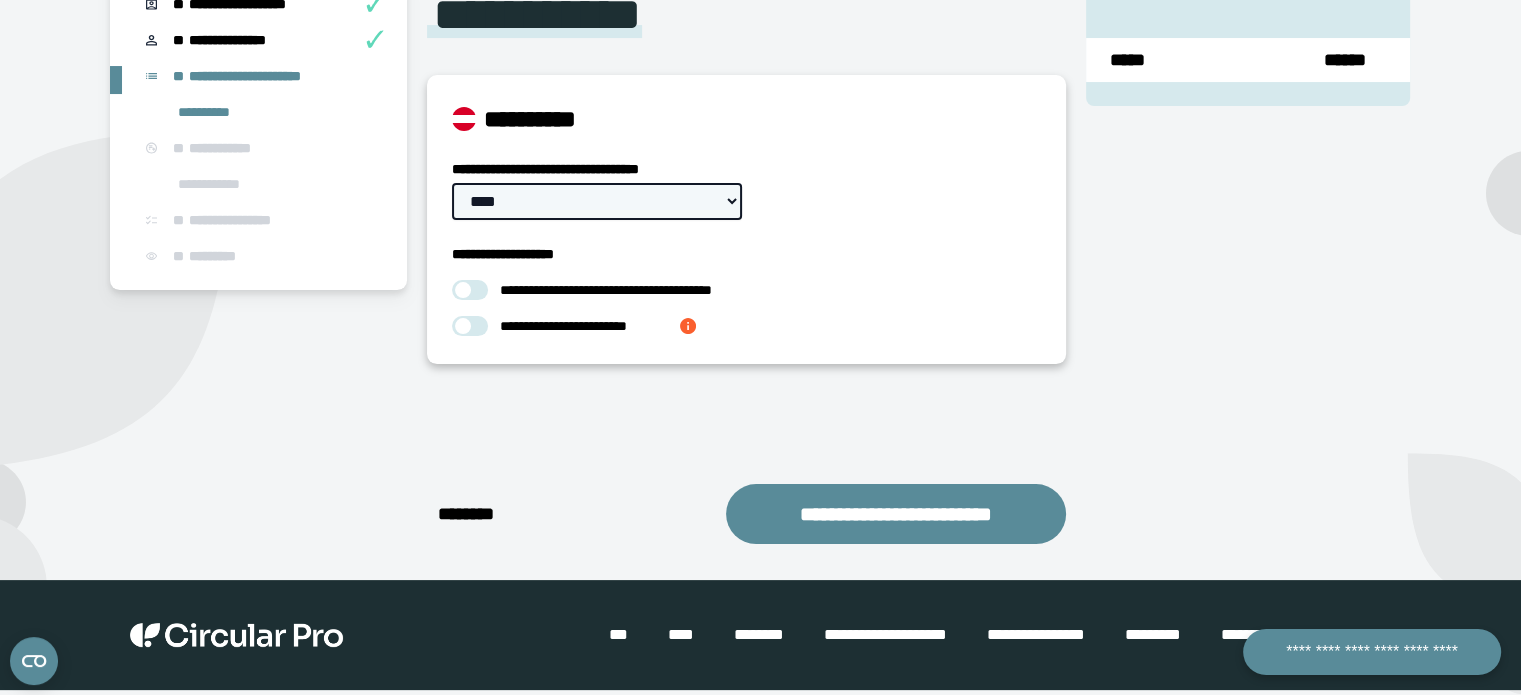 click on "**********" at bounding box center [597, 201] 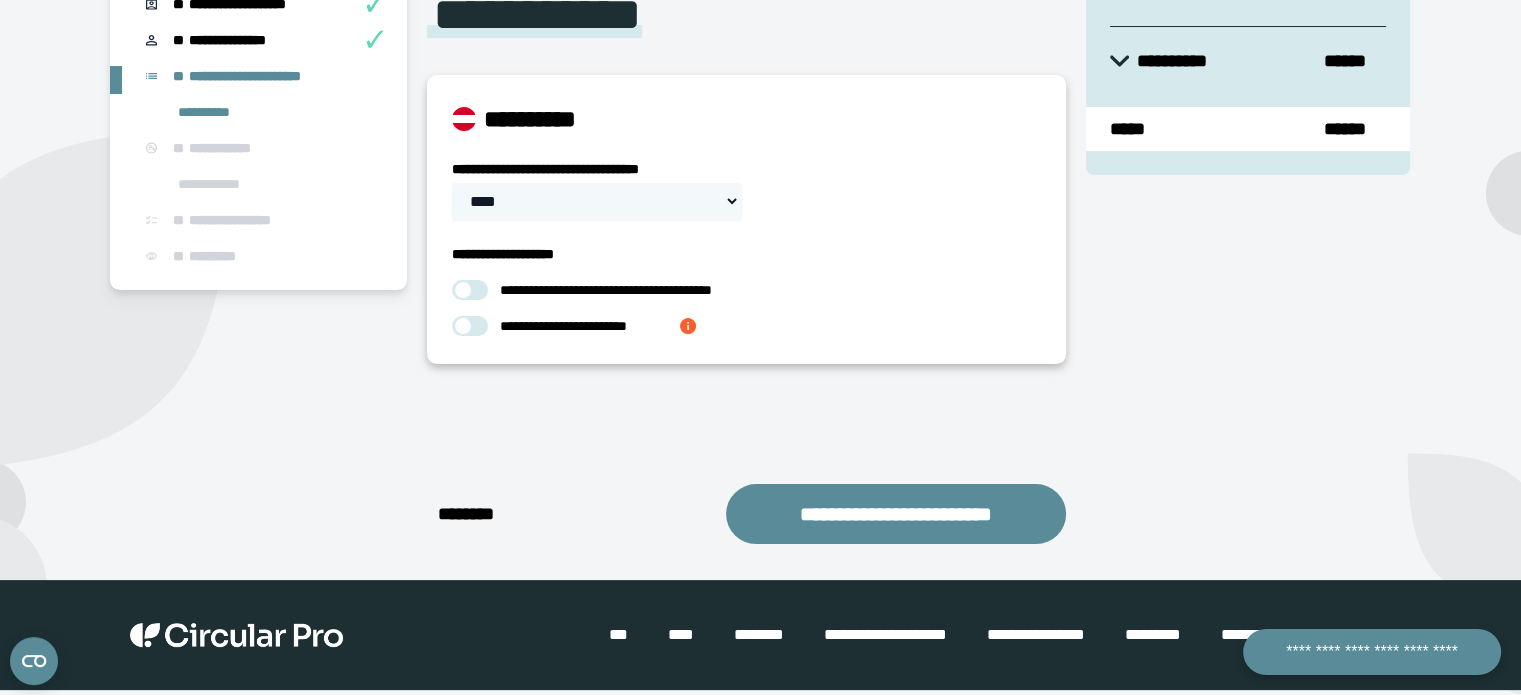 click at bounding box center (470, 326) 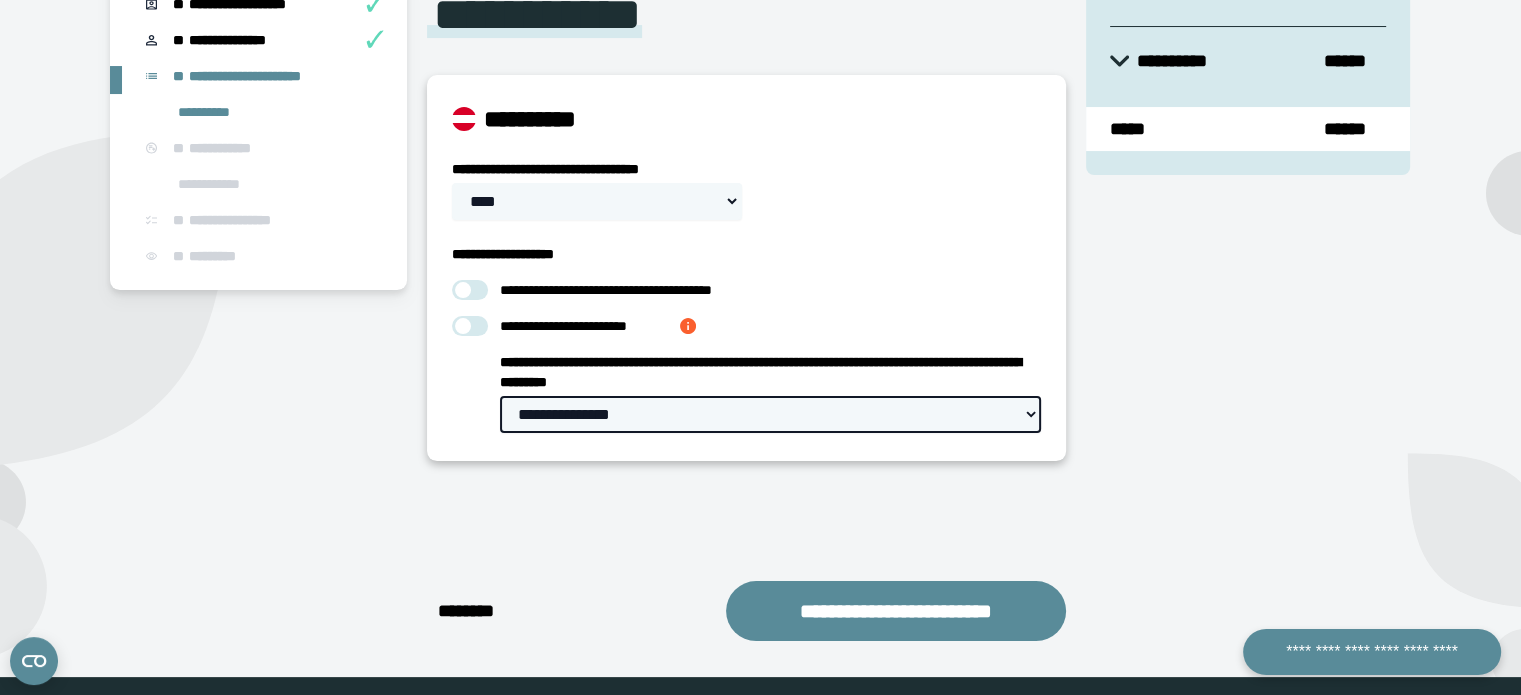 click on "**********" at bounding box center [770, 414] 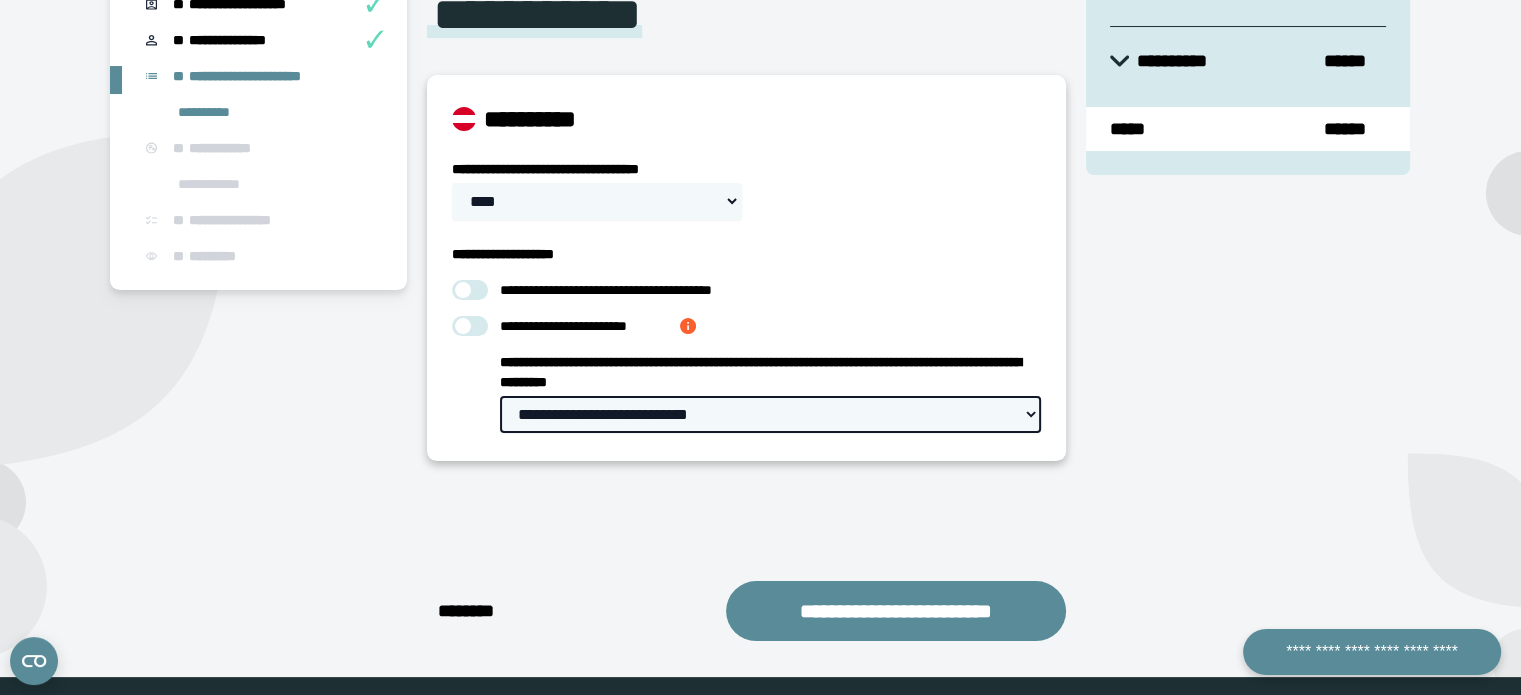 click on "**********" at bounding box center [770, 414] 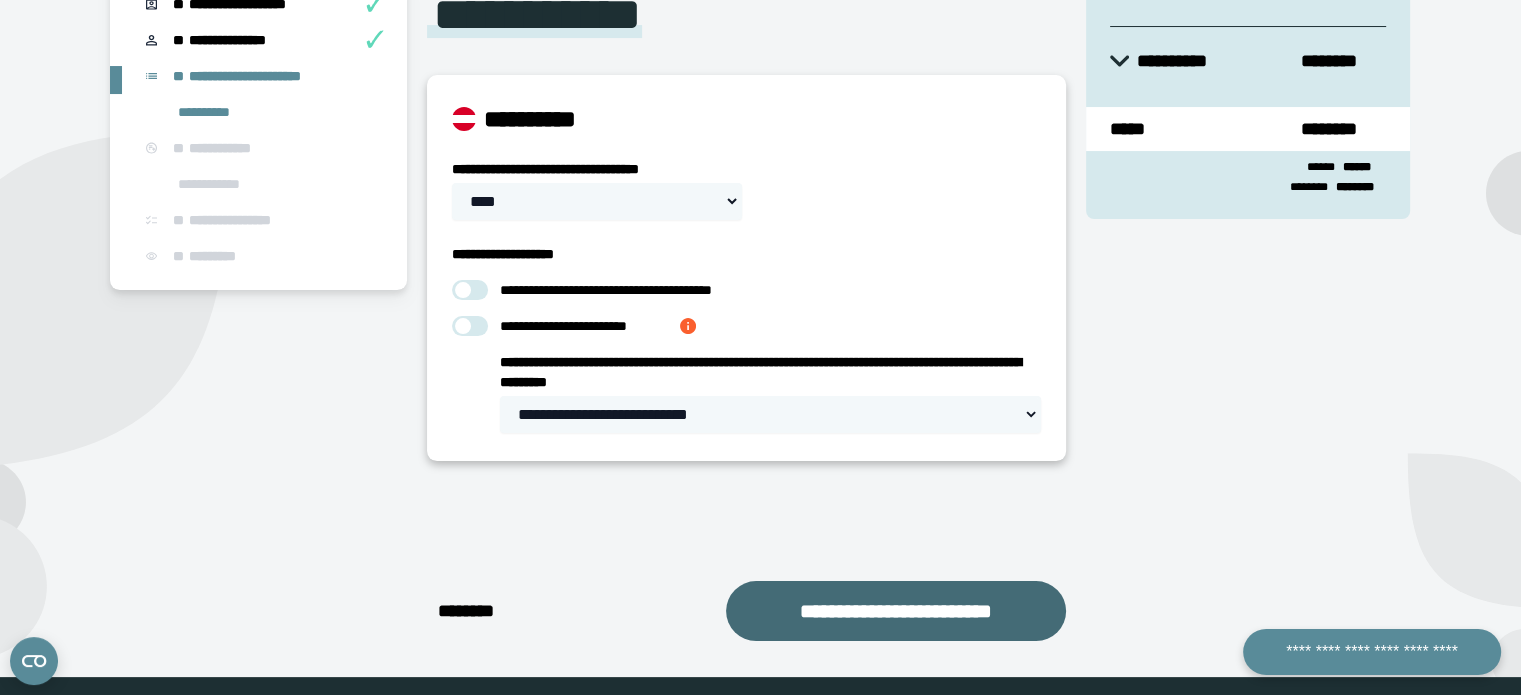 click on "**********" at bounding box center (896, 611) 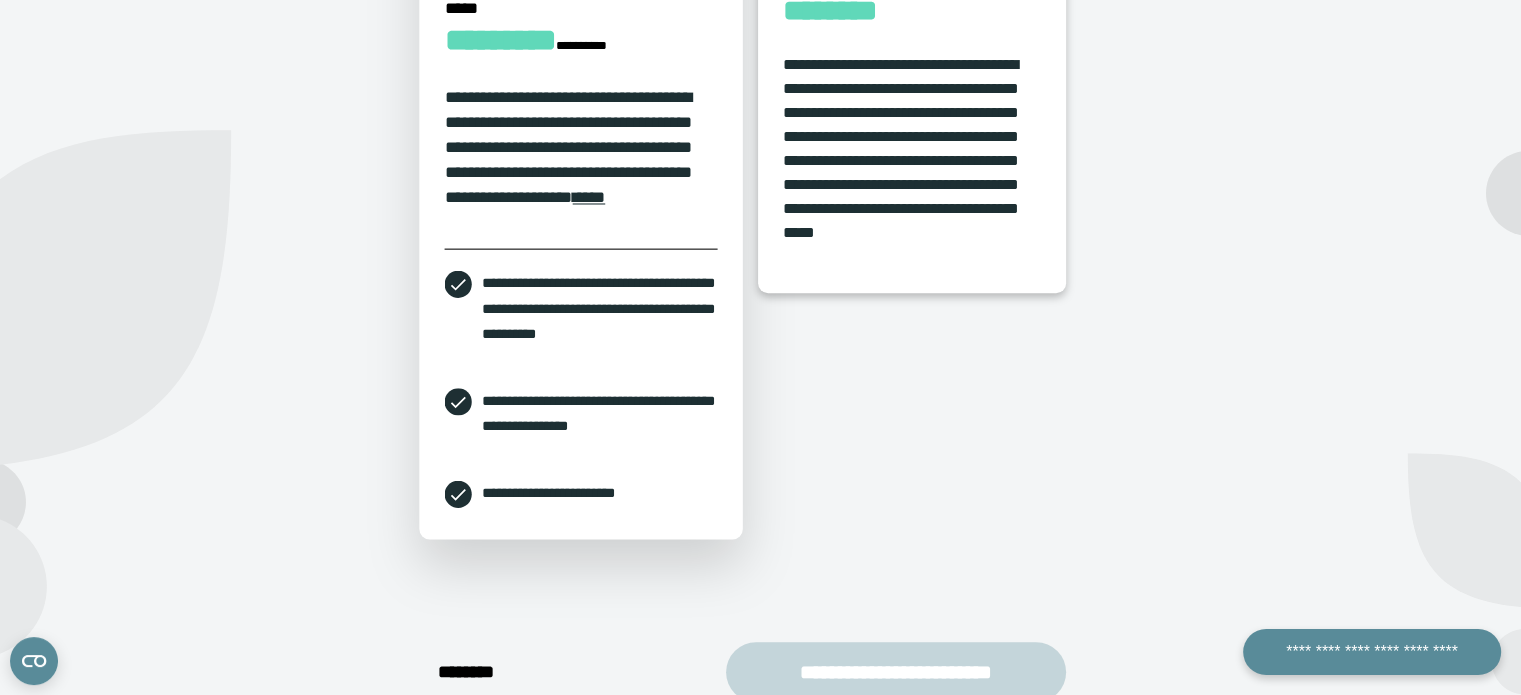 scroll, scrollTop: 862, scrollLeft: 0, axis: vertical 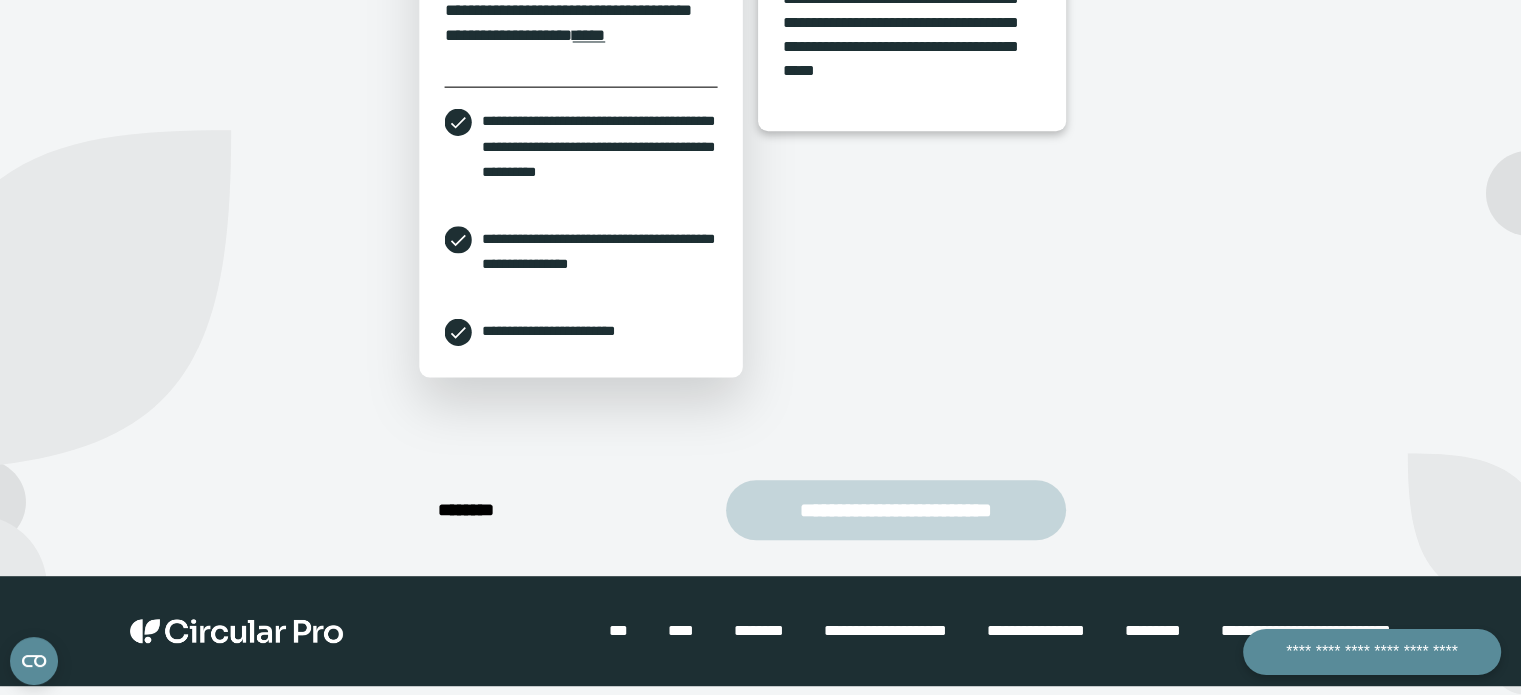 click on "**********" at bounding box center (580, 264) 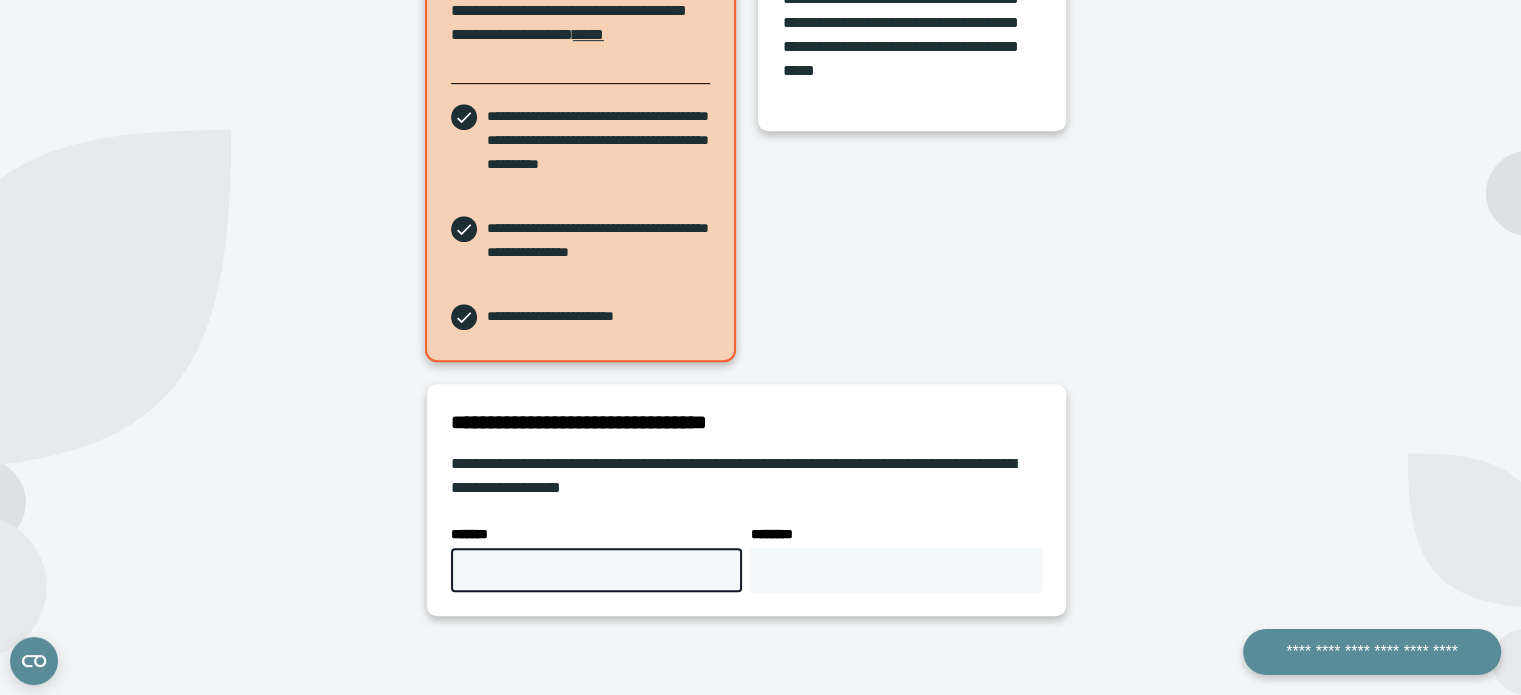 click on "*******" at bounding box center (597, 570) 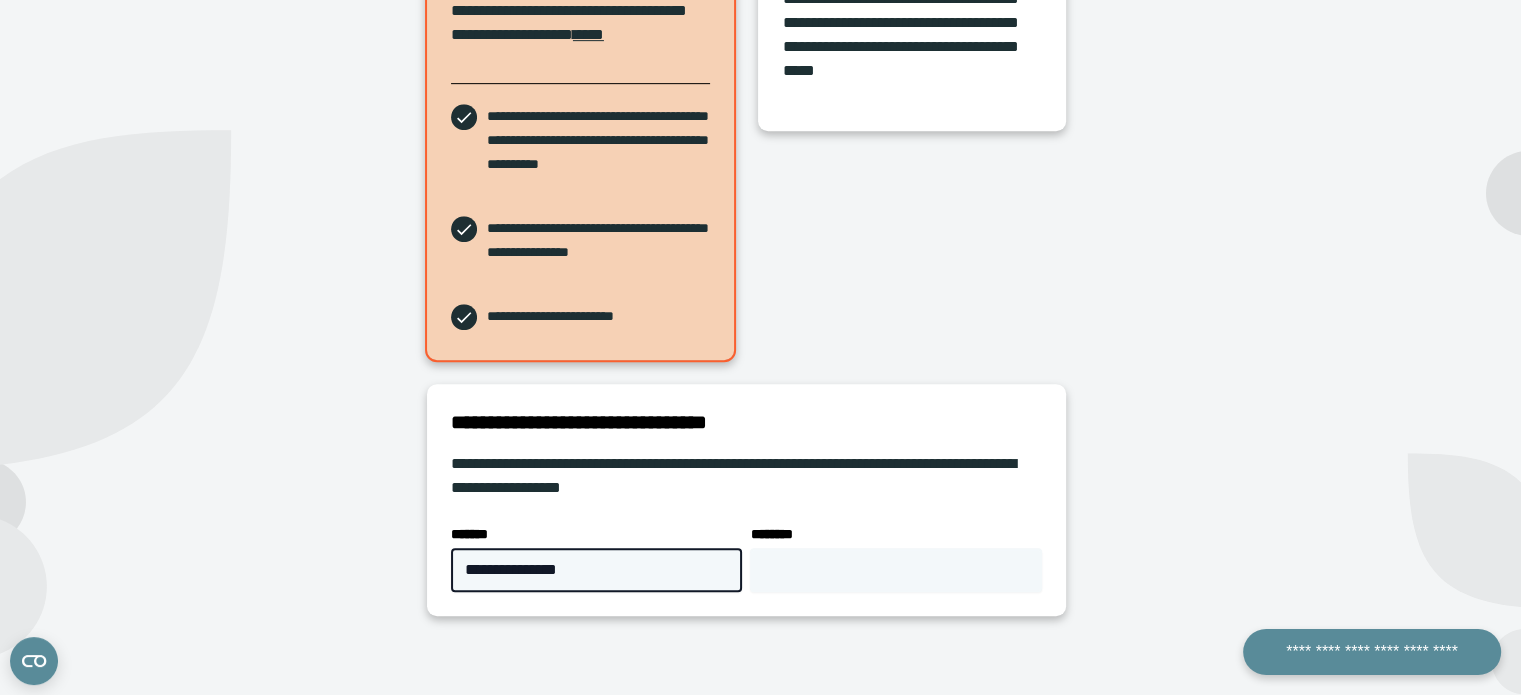 type on "**********" 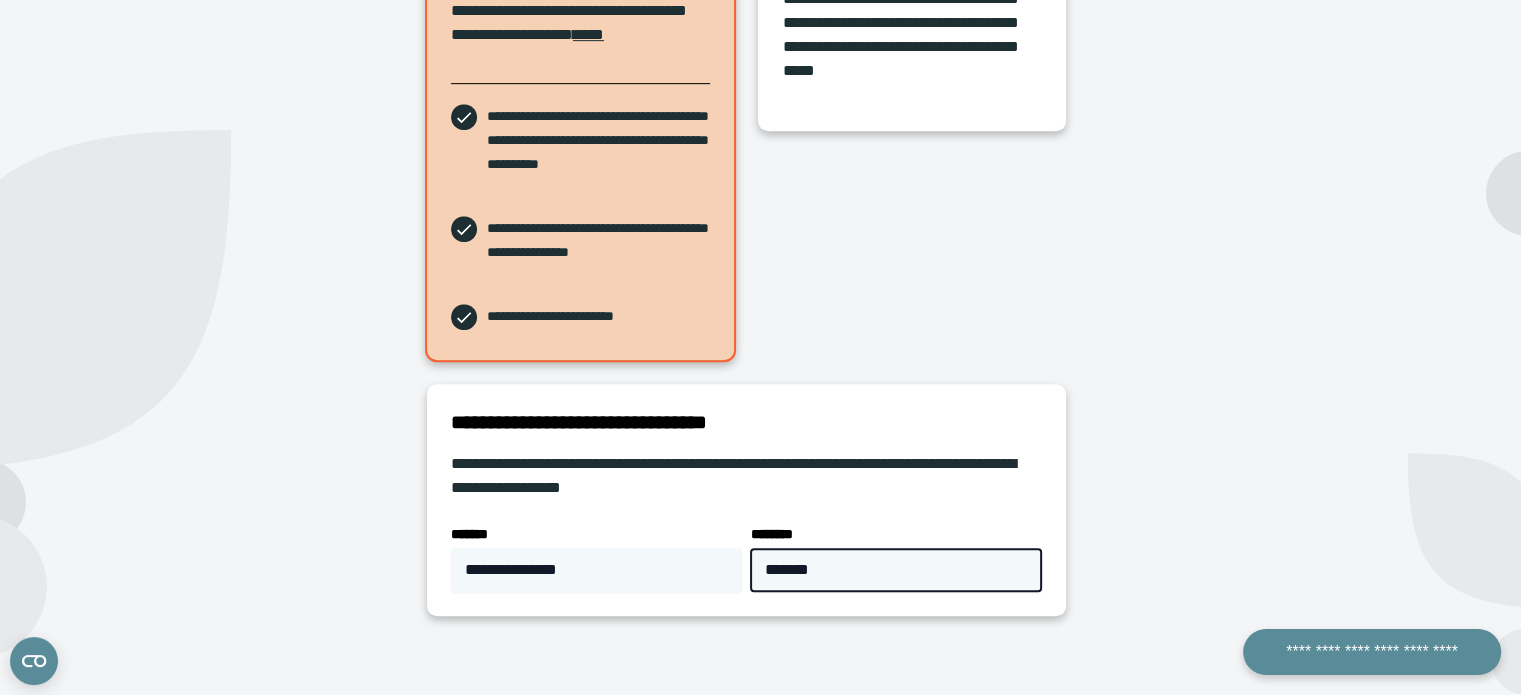 type on "*******" 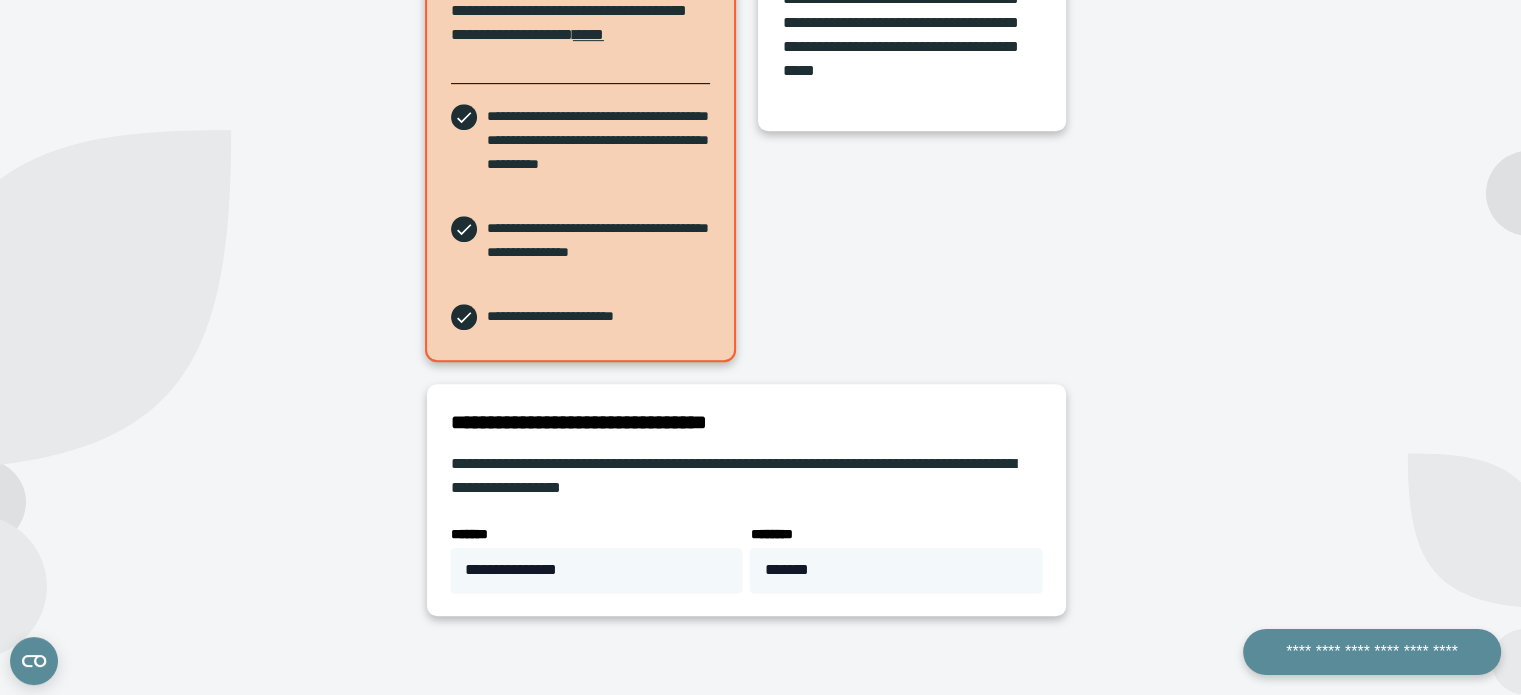 click on "**********" at bounding box center (1248, -1) 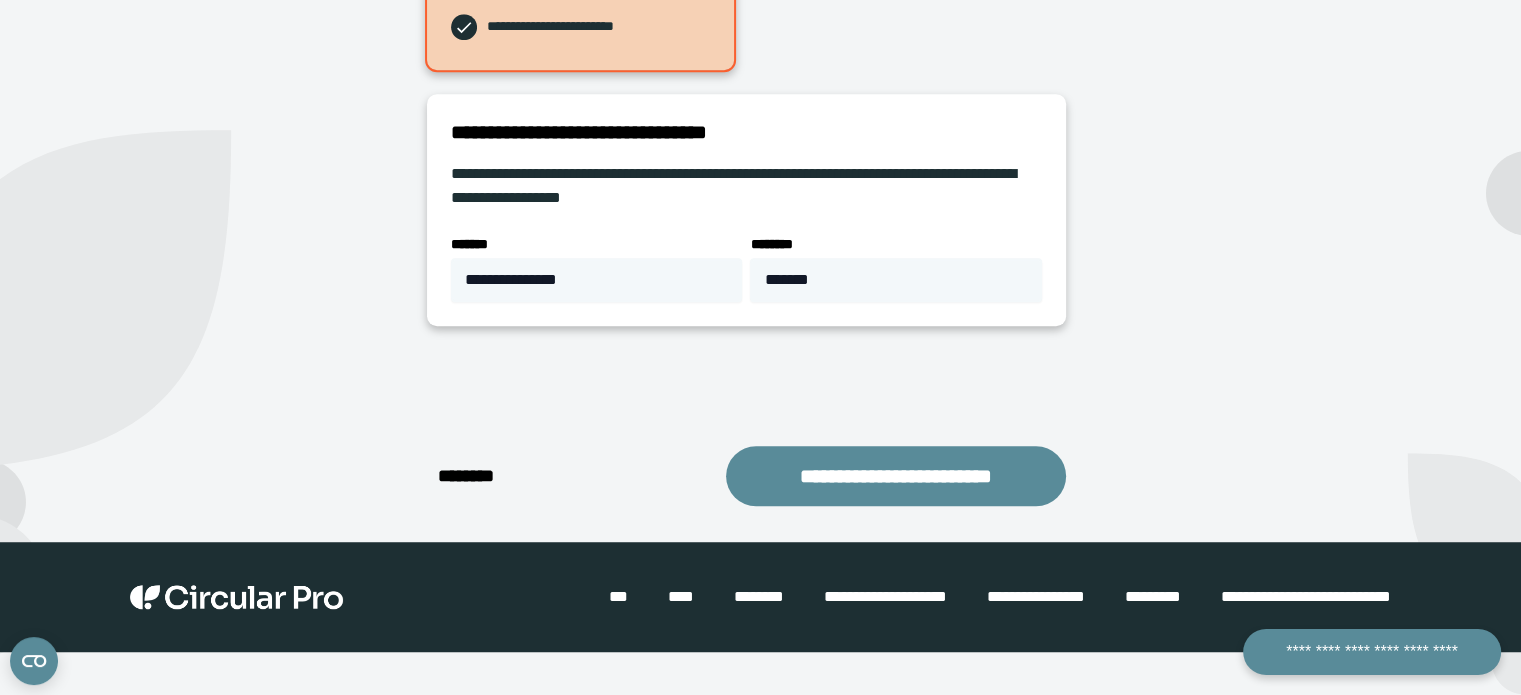 scroll, scrollTop: 1272, scrollLeft: 0, axis: vertical 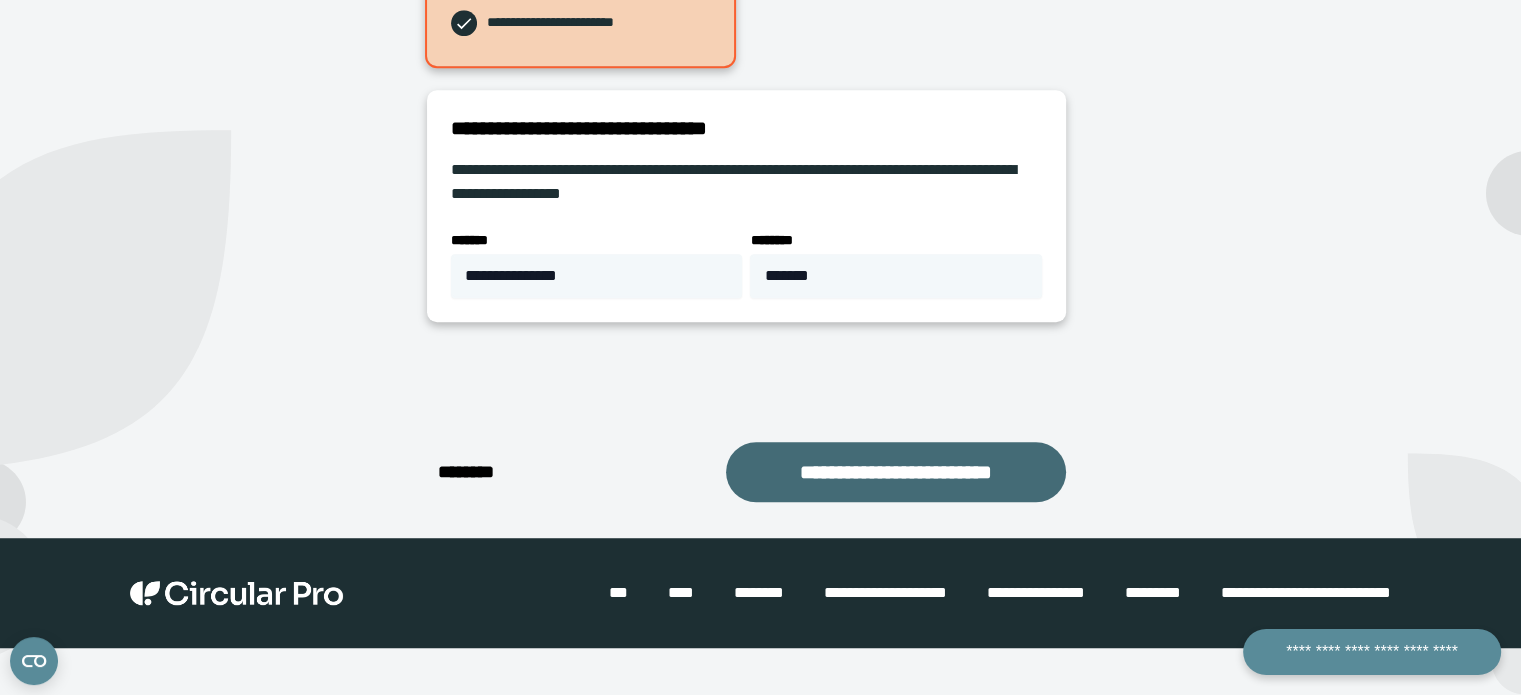 click on "**********" at bounding box center [896, 472] 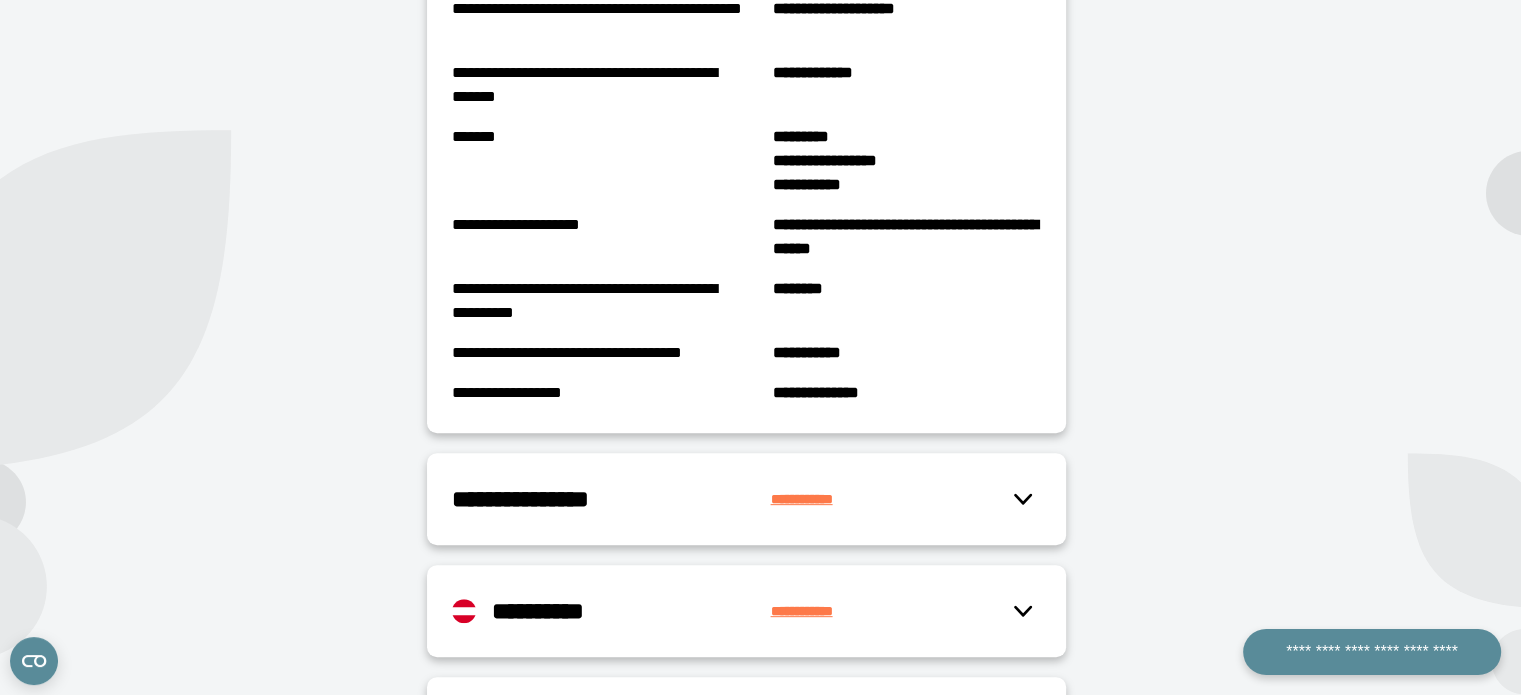 scroll, scrollTop: 768, scrollLeft: 0, axis: vertical 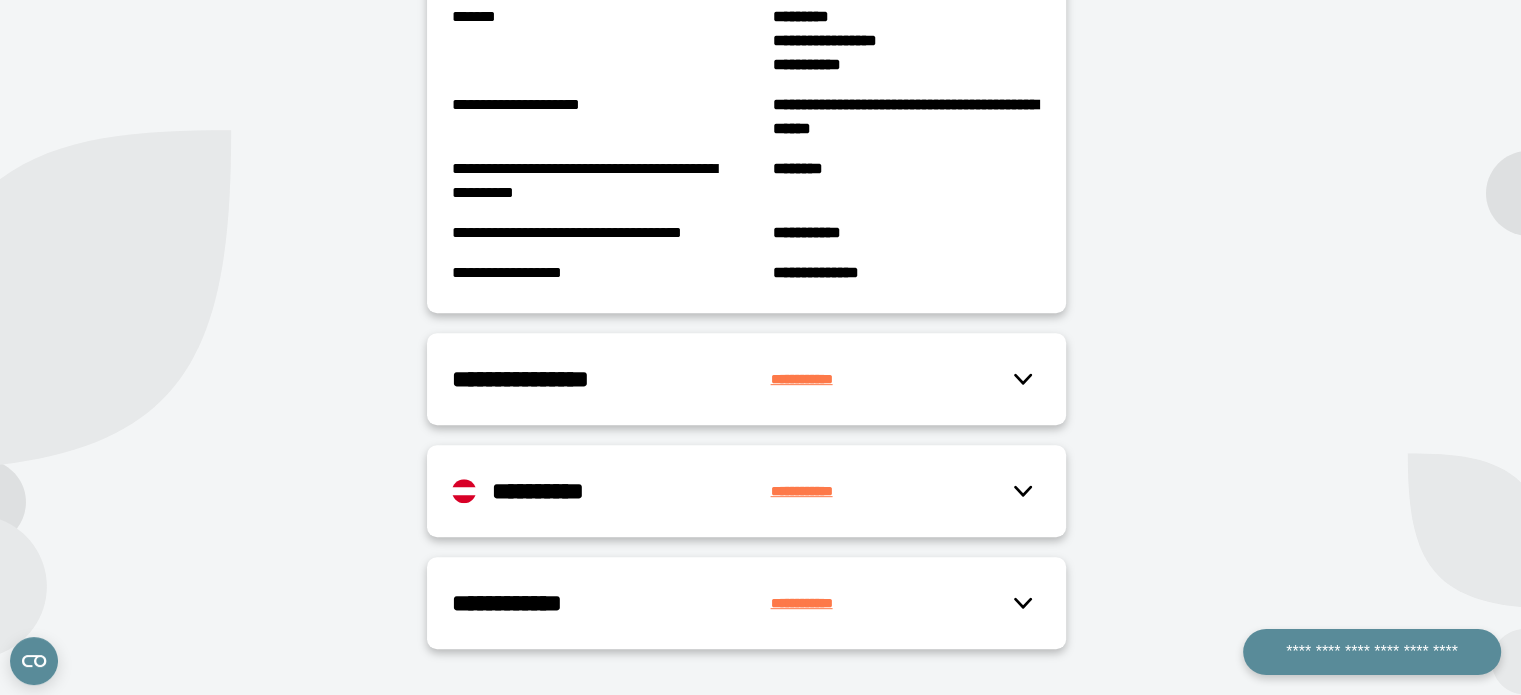 click 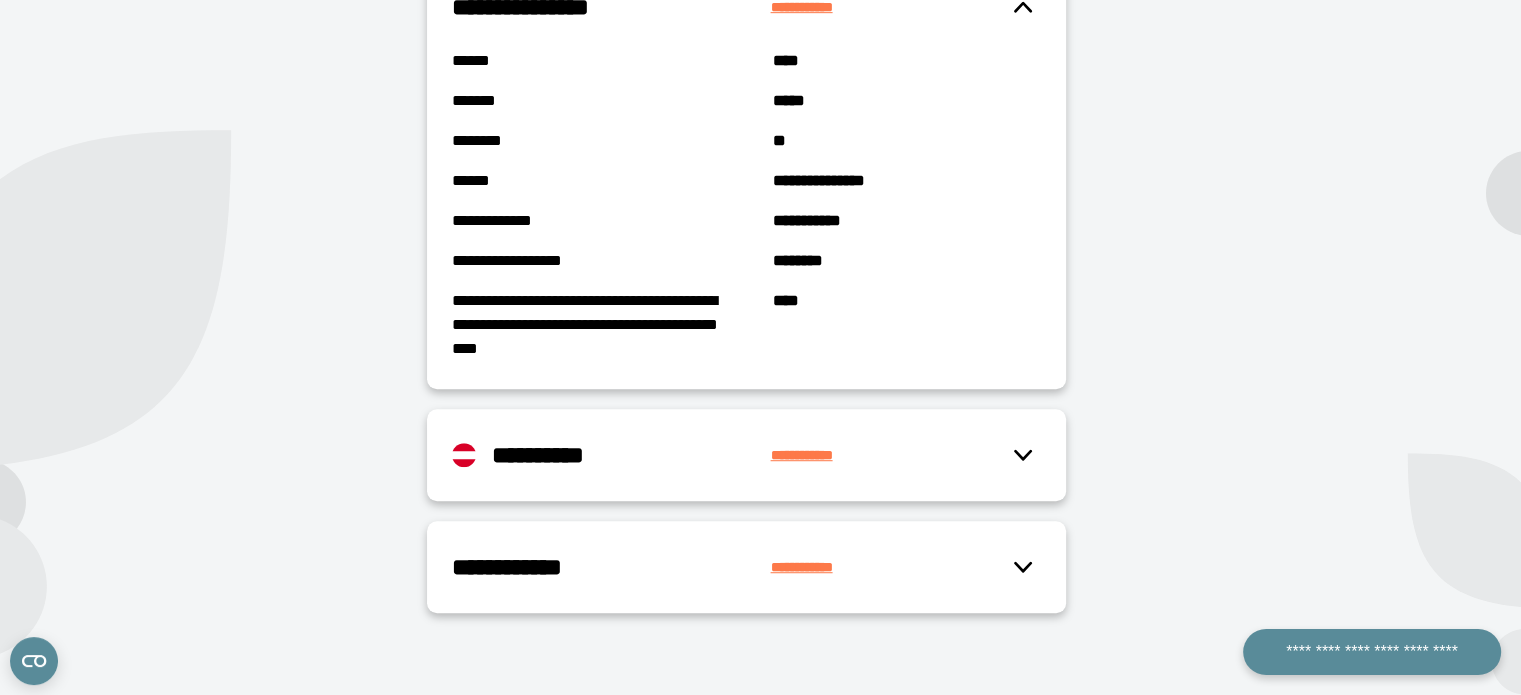 scroll, scrollTop: 1168, scrollLeft: 0, axis: vertical 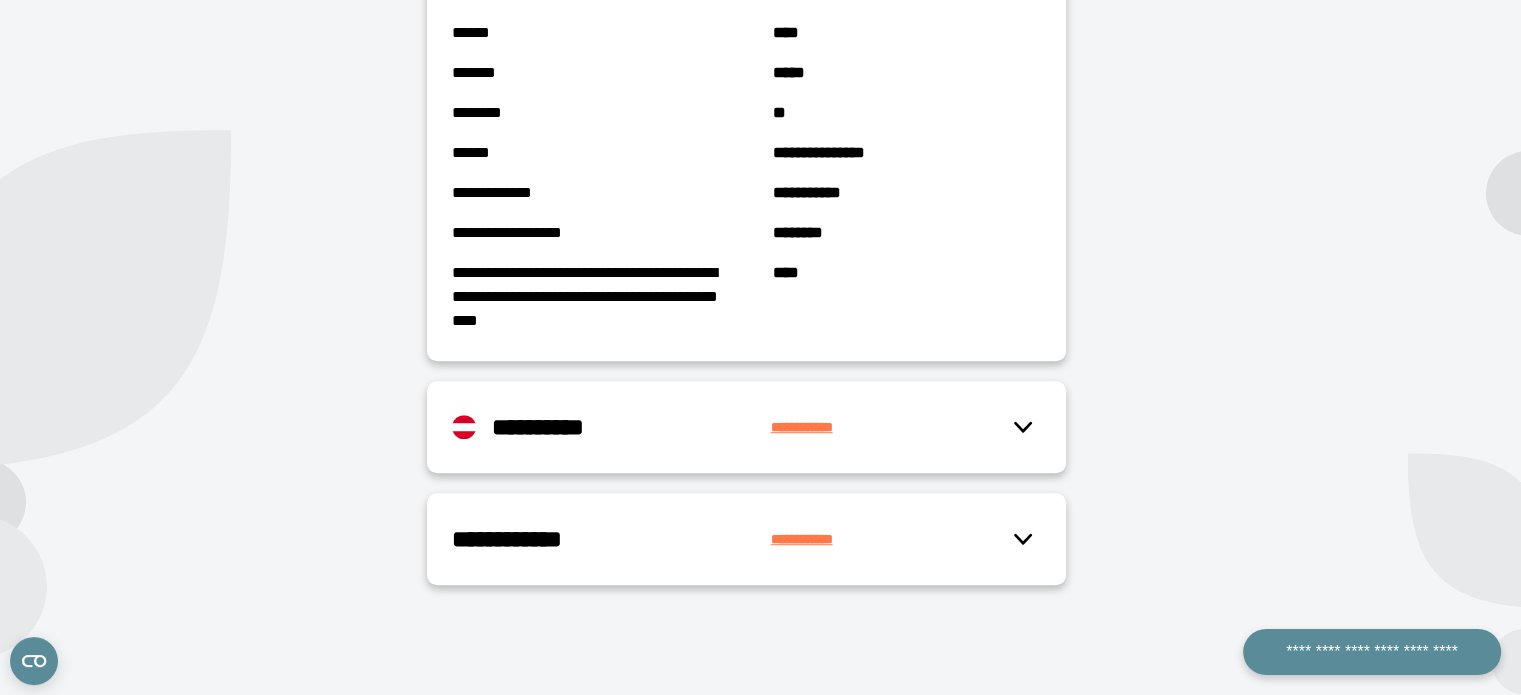 click 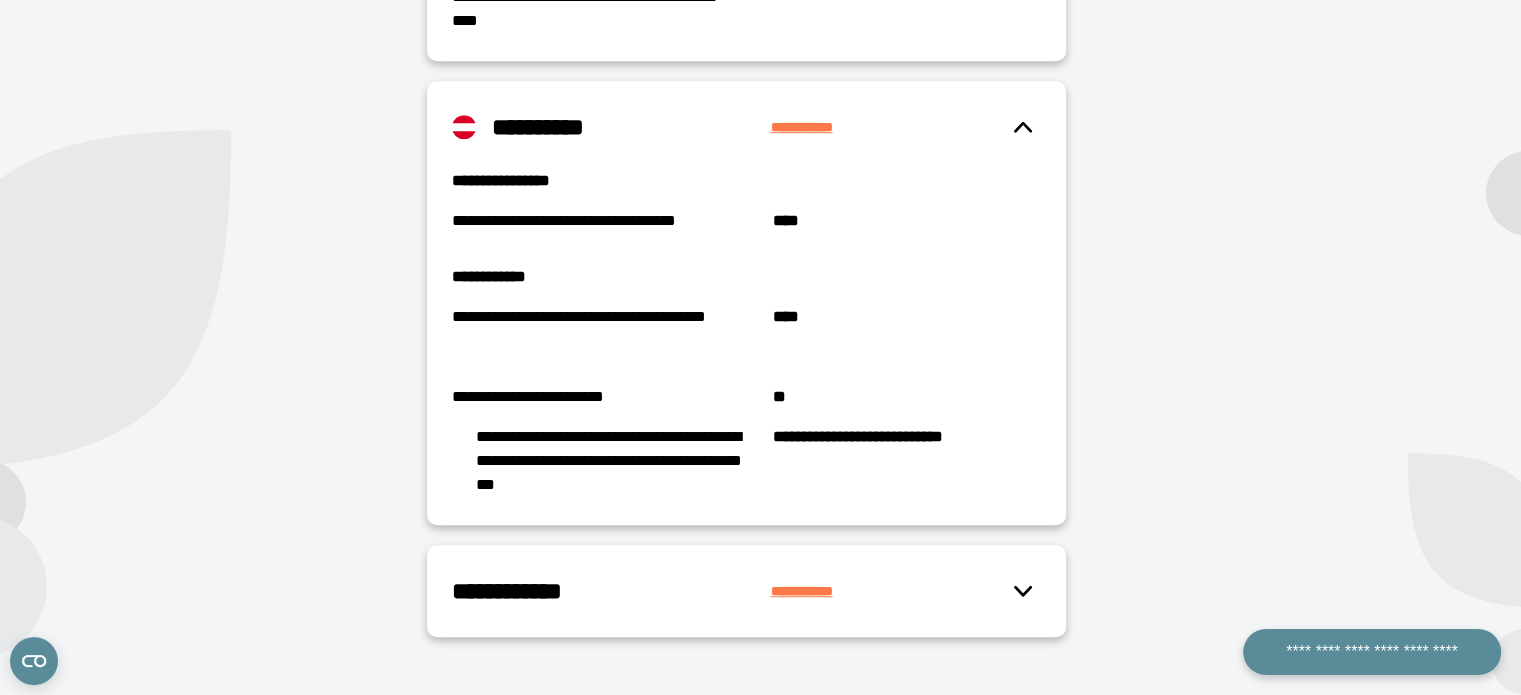 scroll, scrollTop: 1668, scrollLeft: 0, axis: vertical 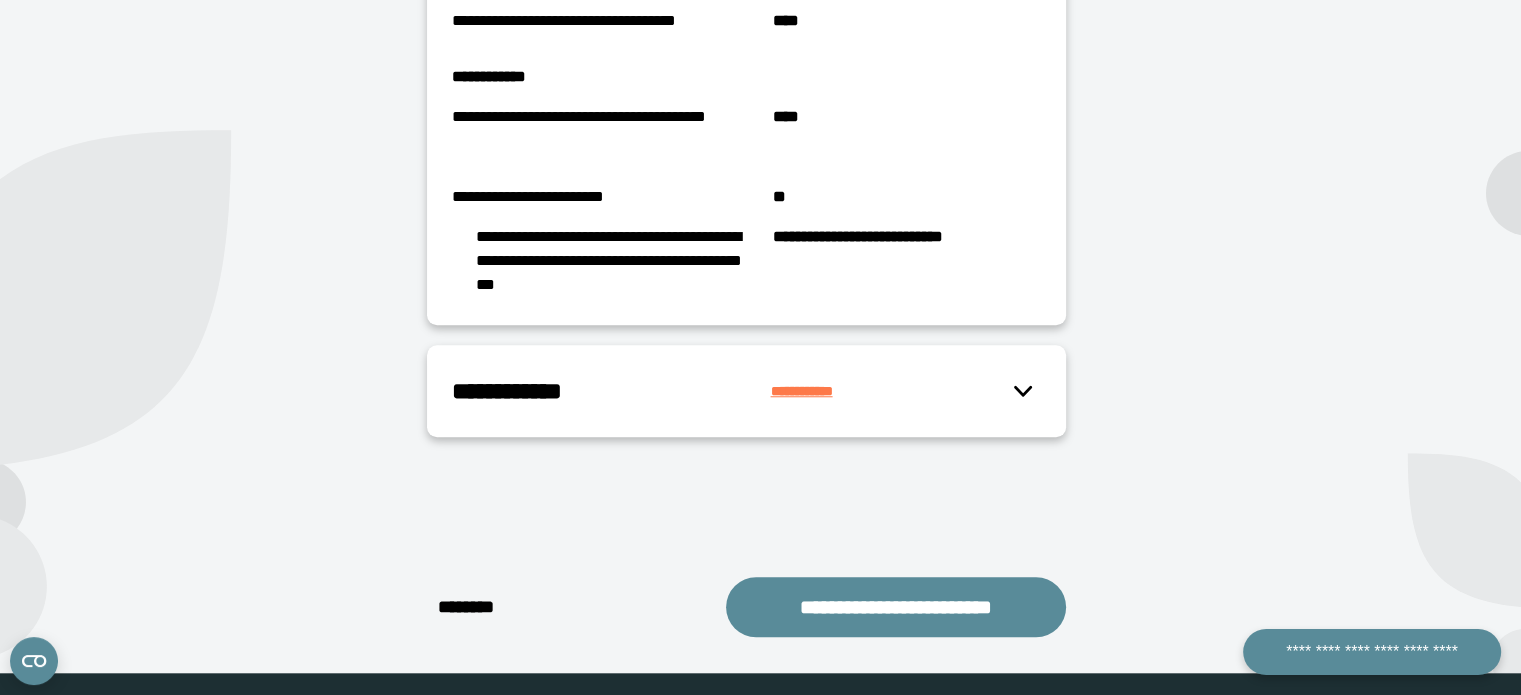 click 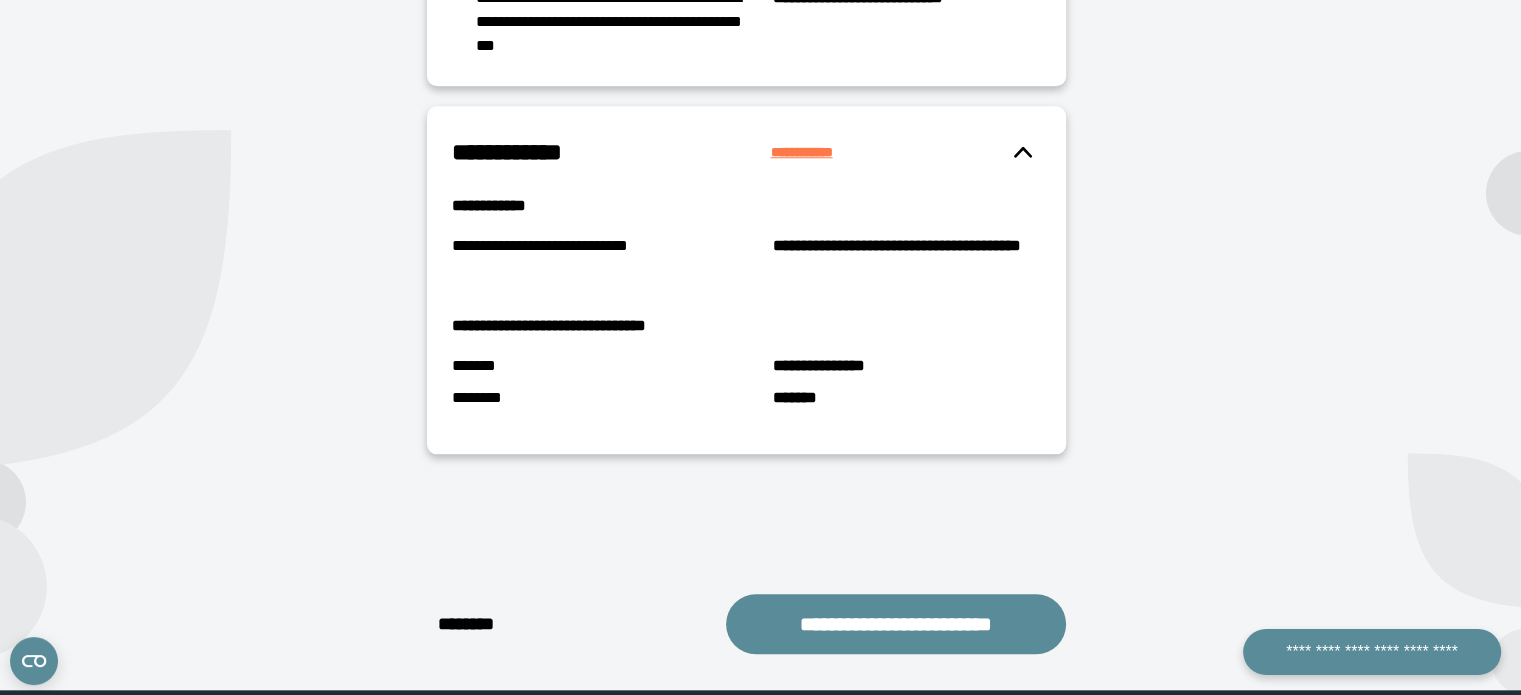 scroll, scrollTop: 1968, scrollLeft: 0, axis: vertical 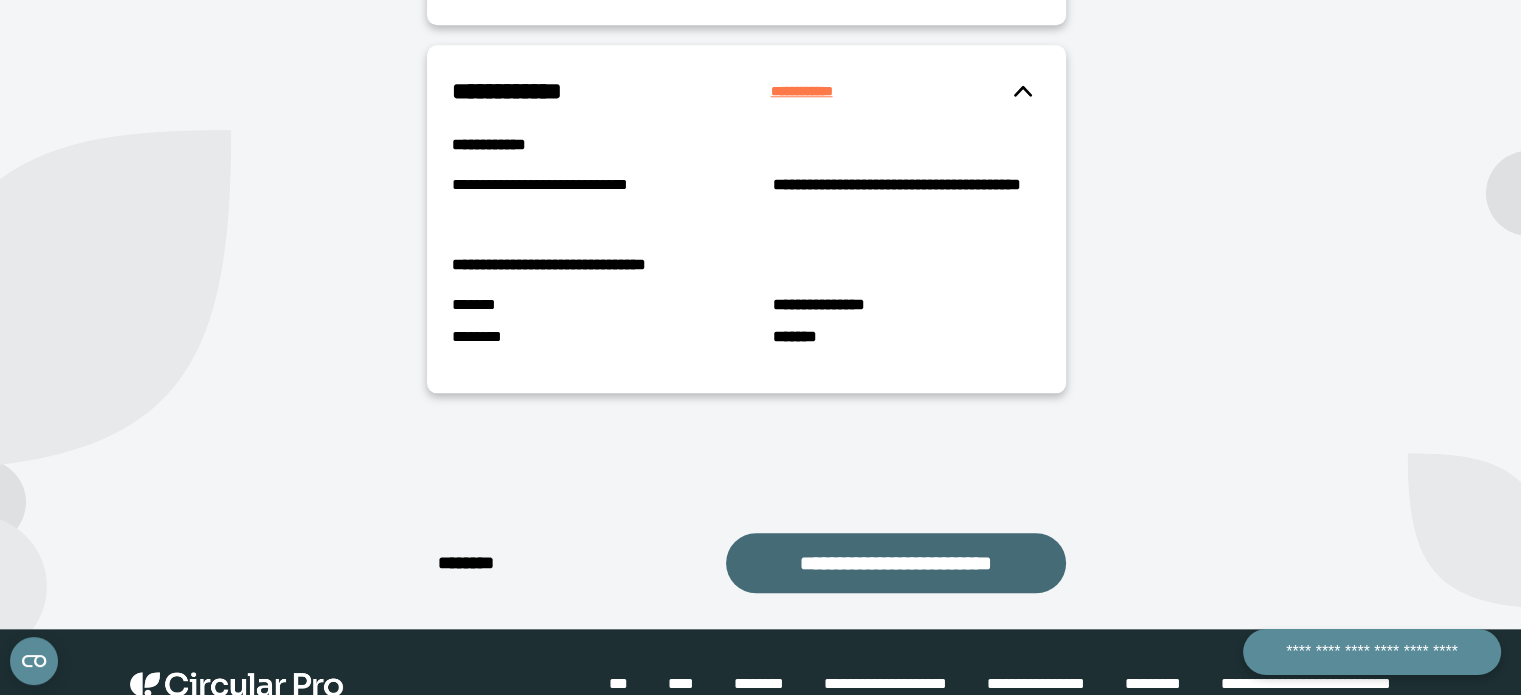 click on "**********" at bounding box center [896, 563] 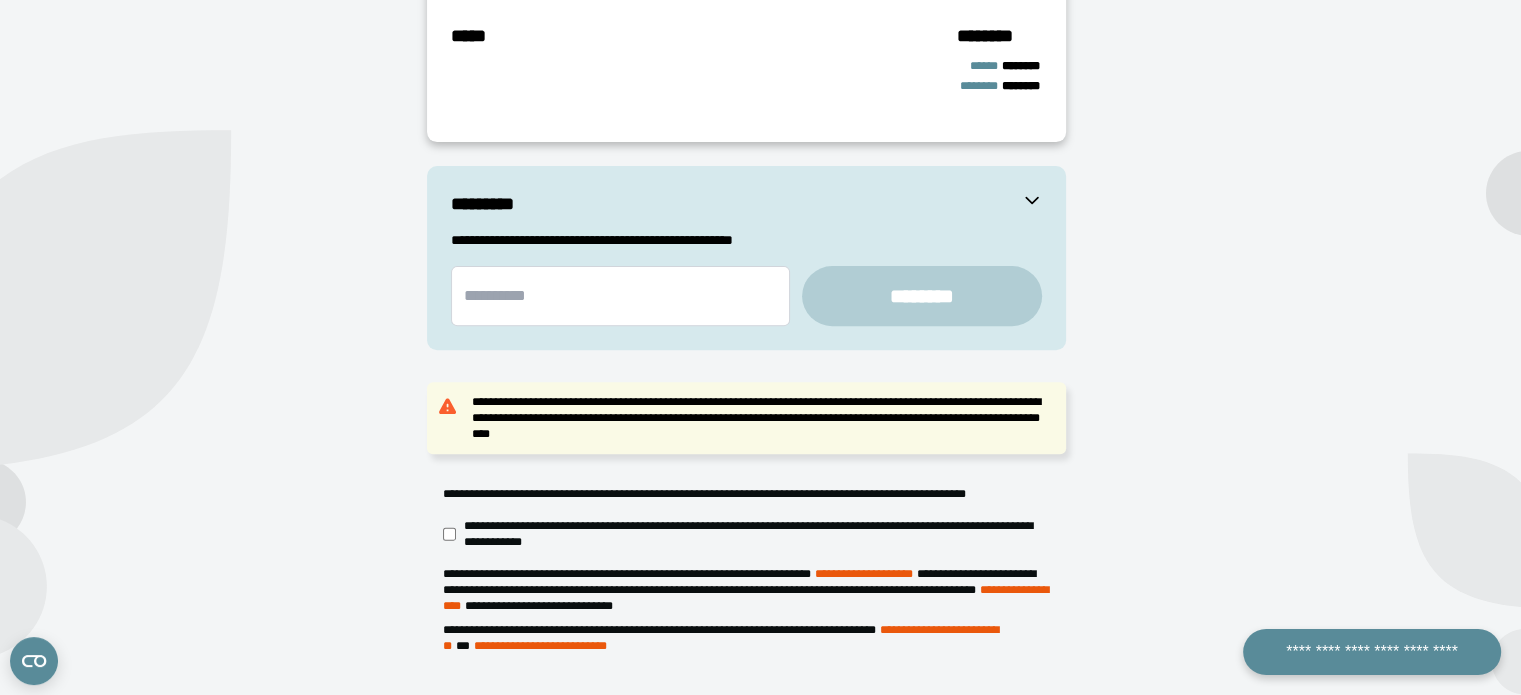 scroll, scrollTop: 769, scrollLeft: 0, axis: vertical 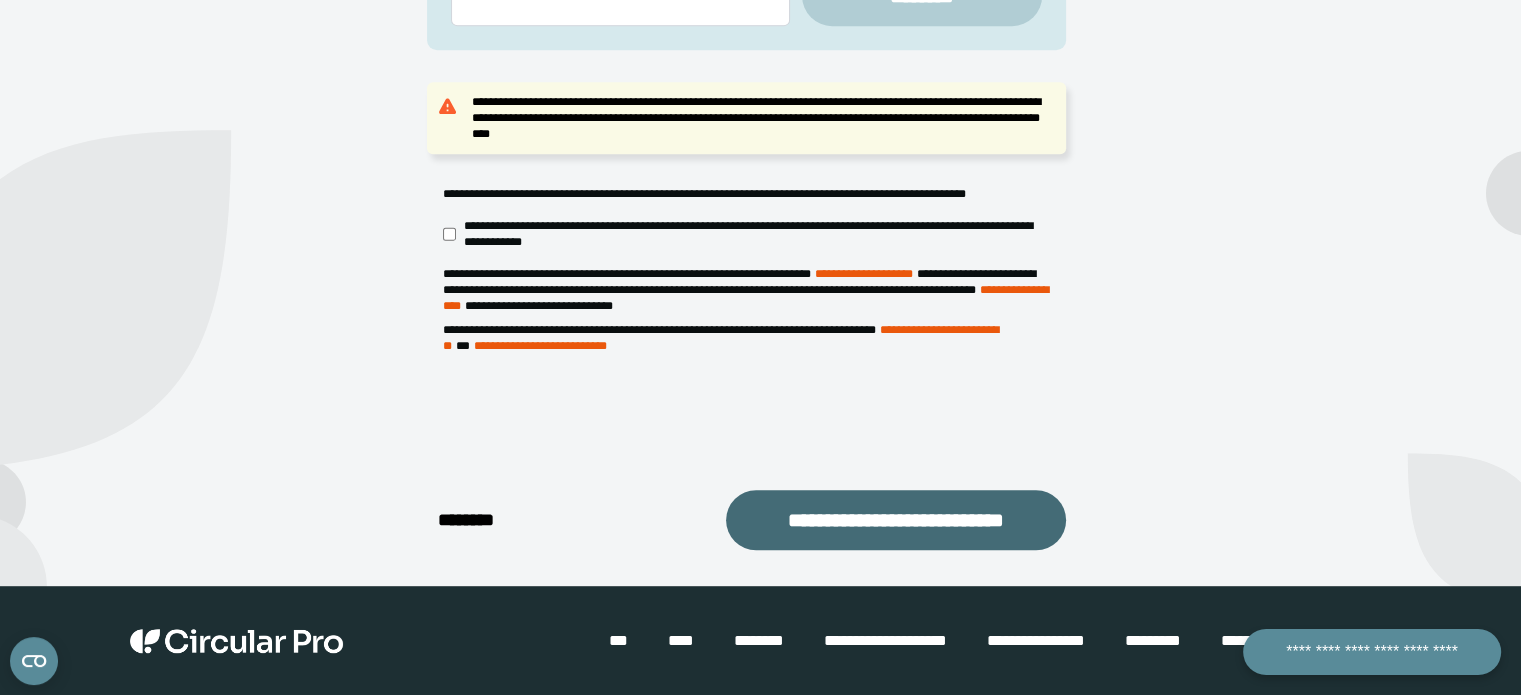 click on "**********" at bounding box center [896, 520] 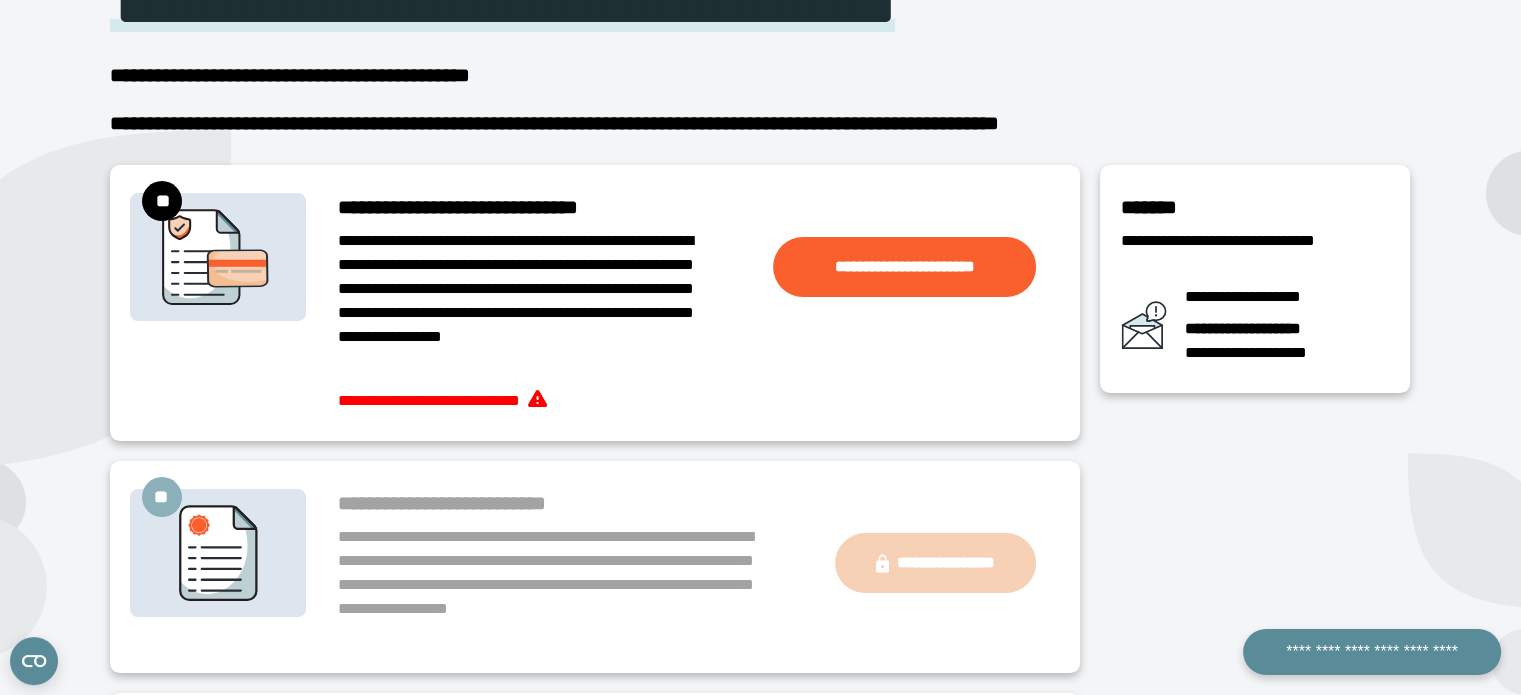 scroll, scrollTop: 240, scrollLeft: 0, axis: vertical 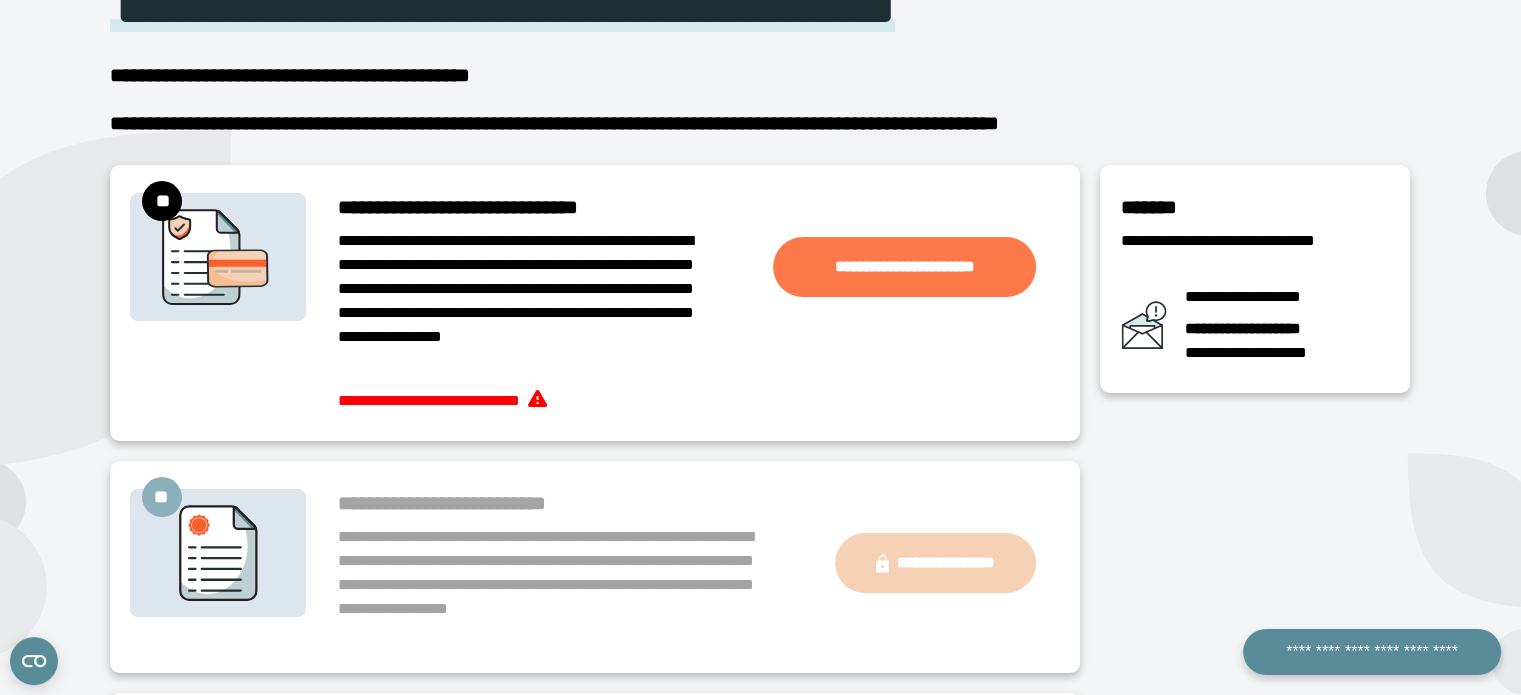 click on "**********" at bounding box center [904, 267] 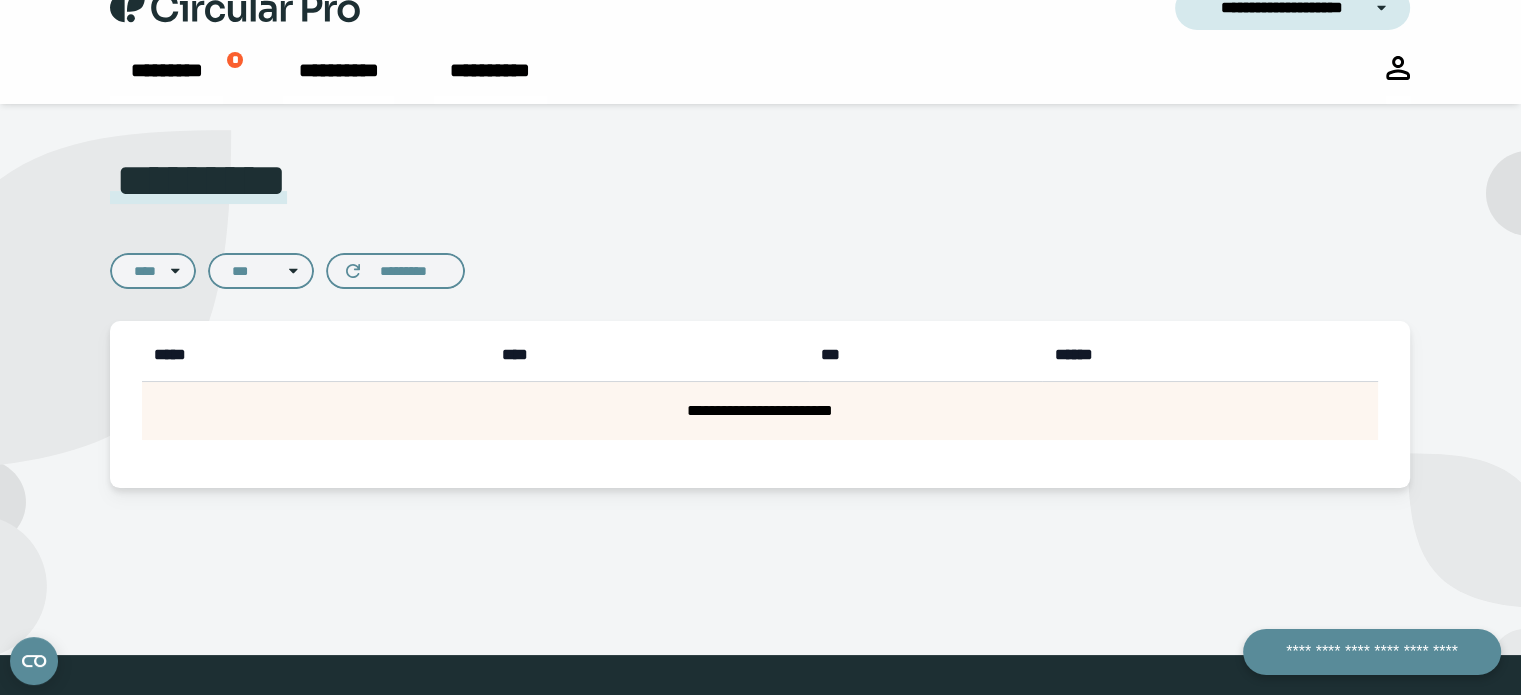 scroll, scrollTop: 0, scrollLeft: 0, axis: both 